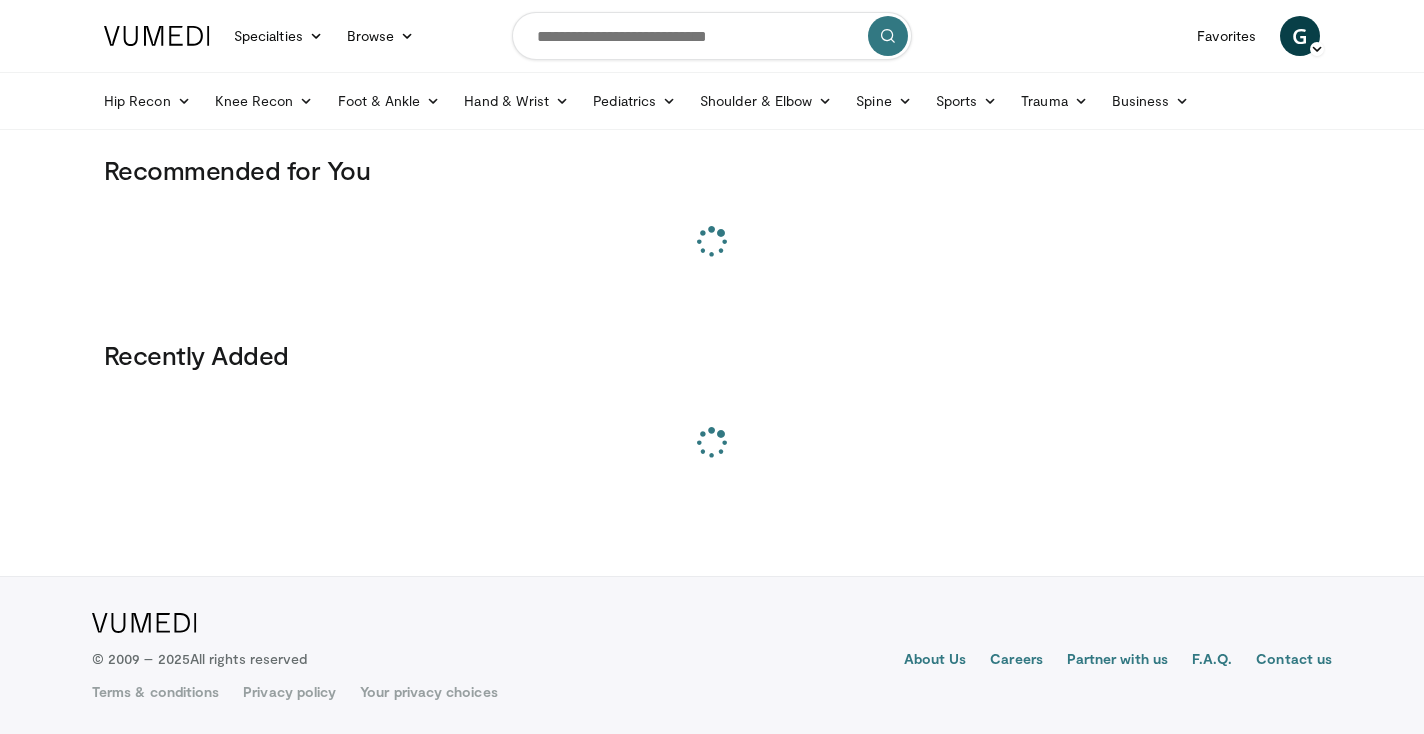 scroll, scrollTop: 0, scrollLeft: 0, axis: both 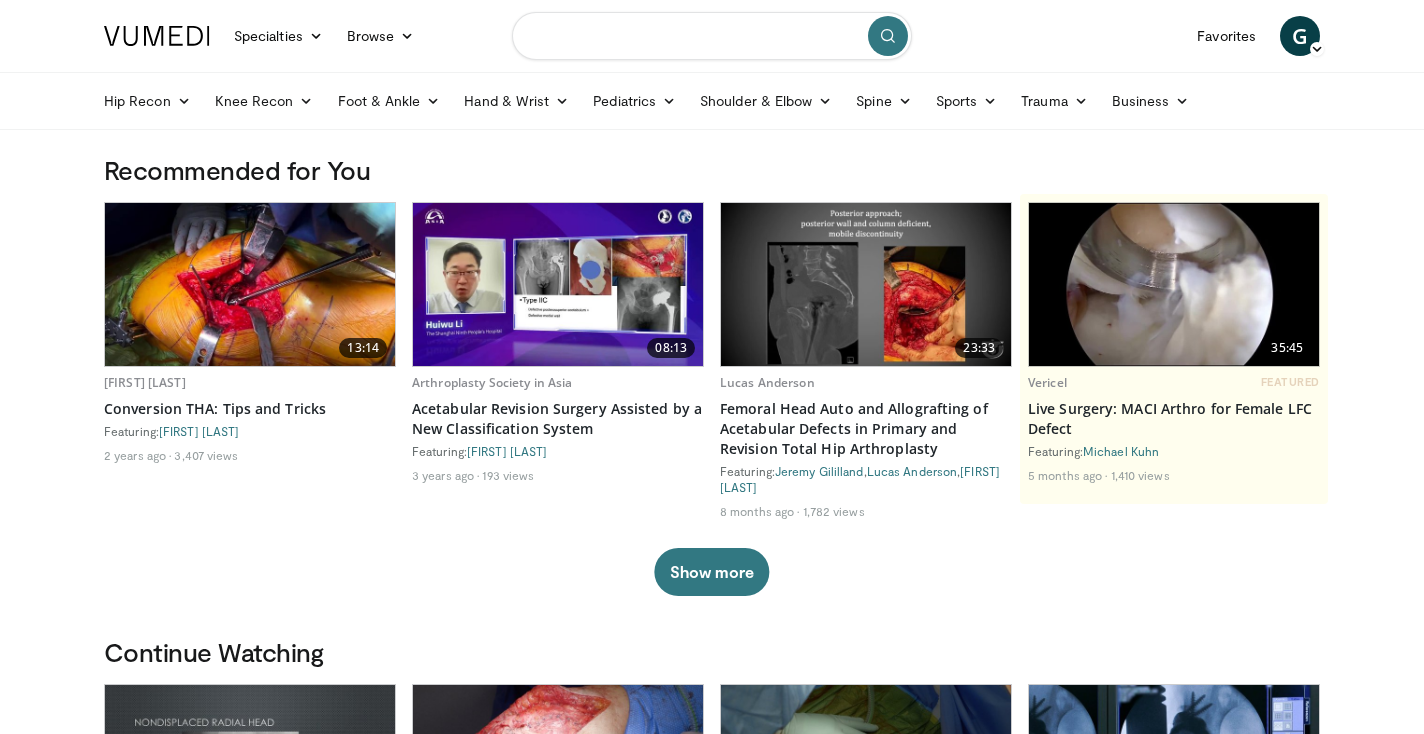 click at bounding box center (712, 36) 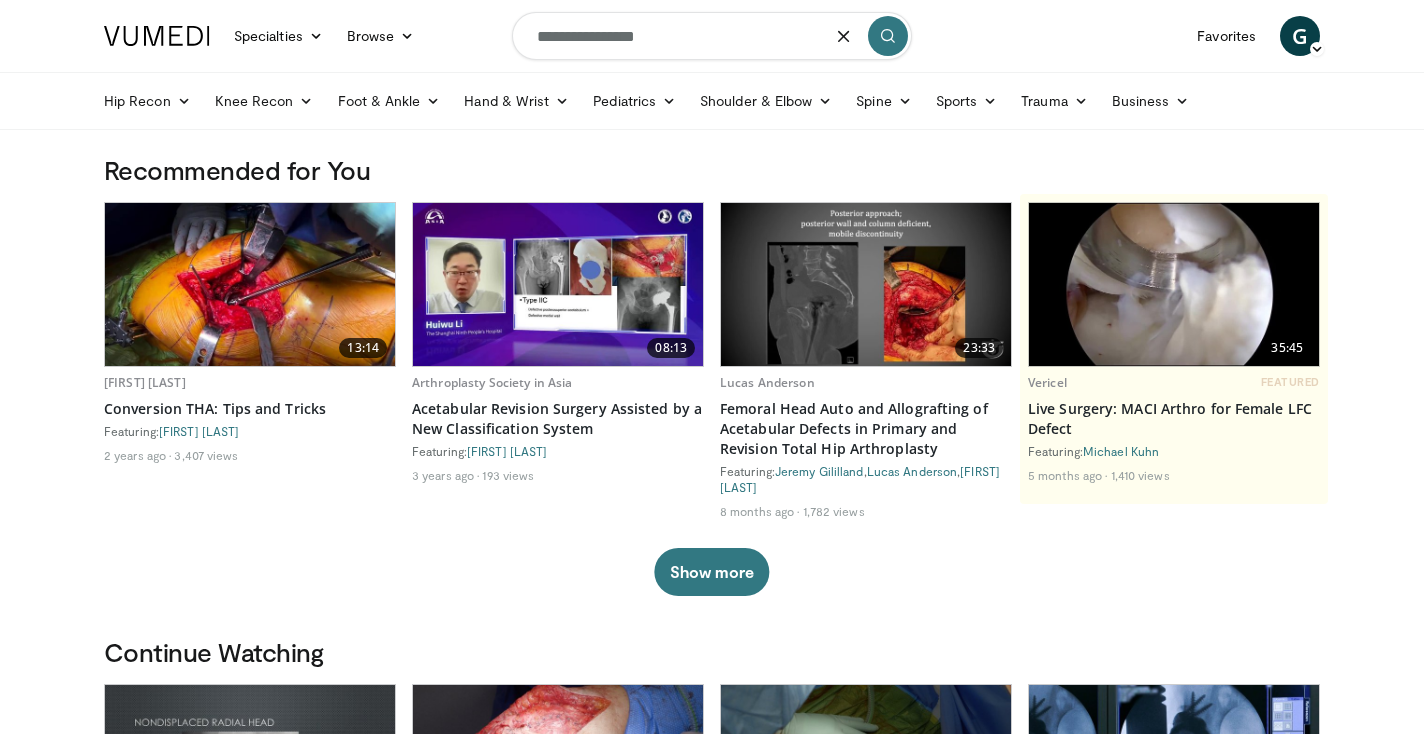 type on "**********" 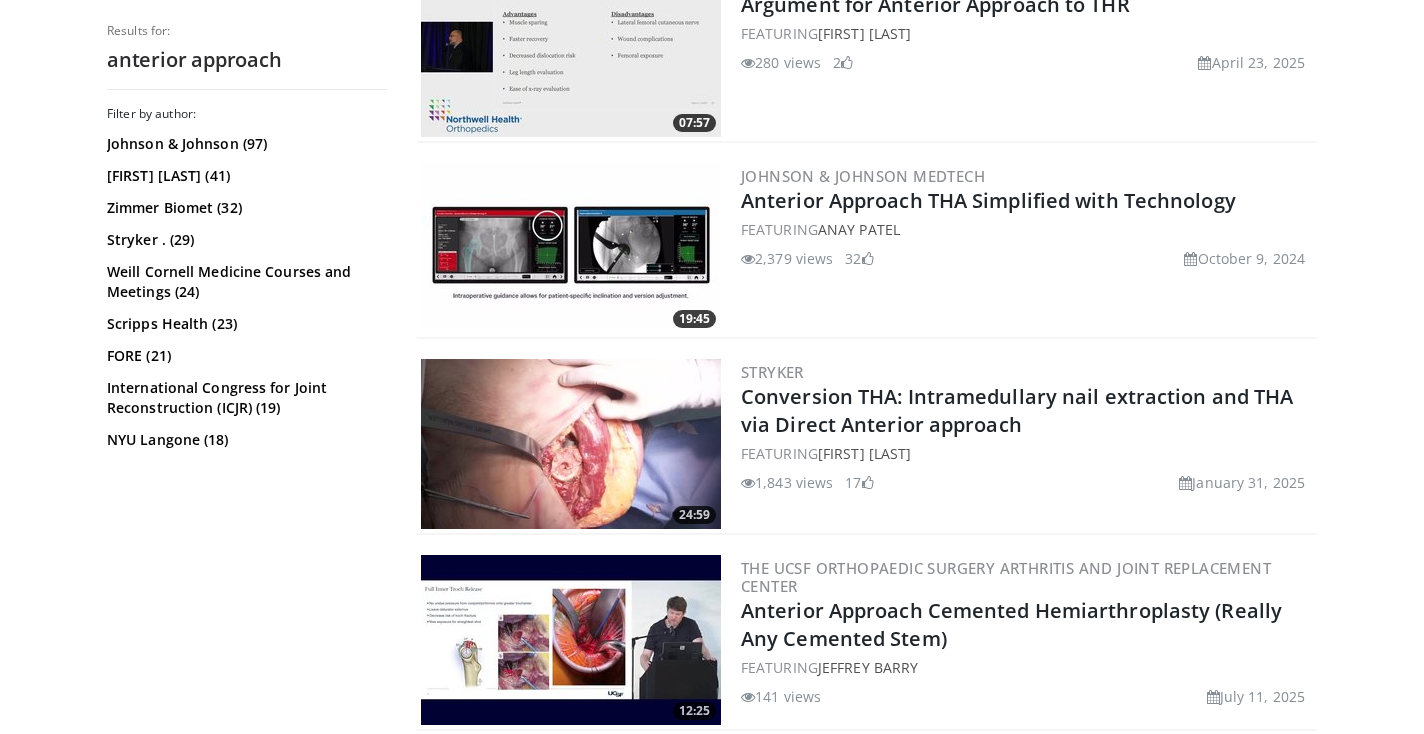 scroll, scrollTop: 653, scrollLeft: 0, axis: vertical 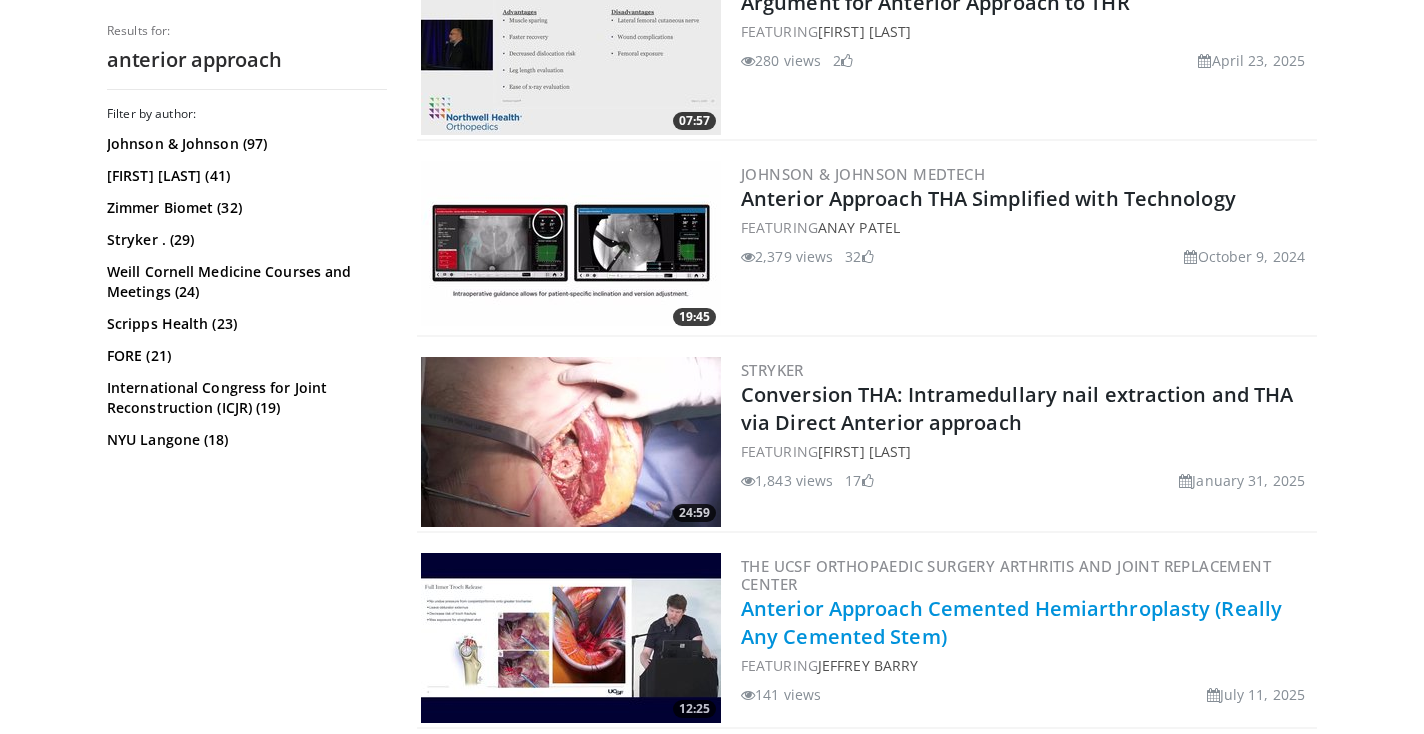 click on "Anterior Approach Cemented Hemiarthroplasty (Really Any Cemented Stem)" at bounding box center [1011, 622] 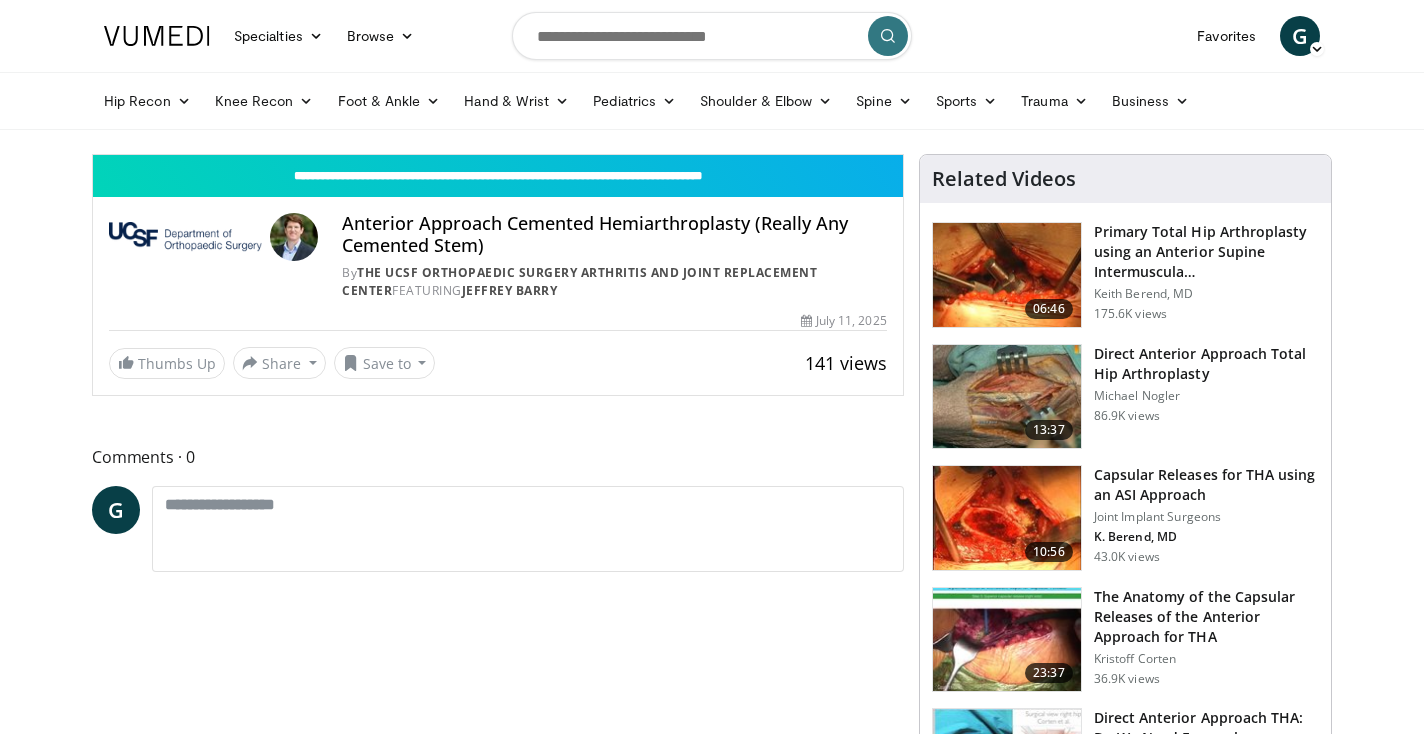 scroll, scrollTop: 0, scrollLeft: 0, axis: both 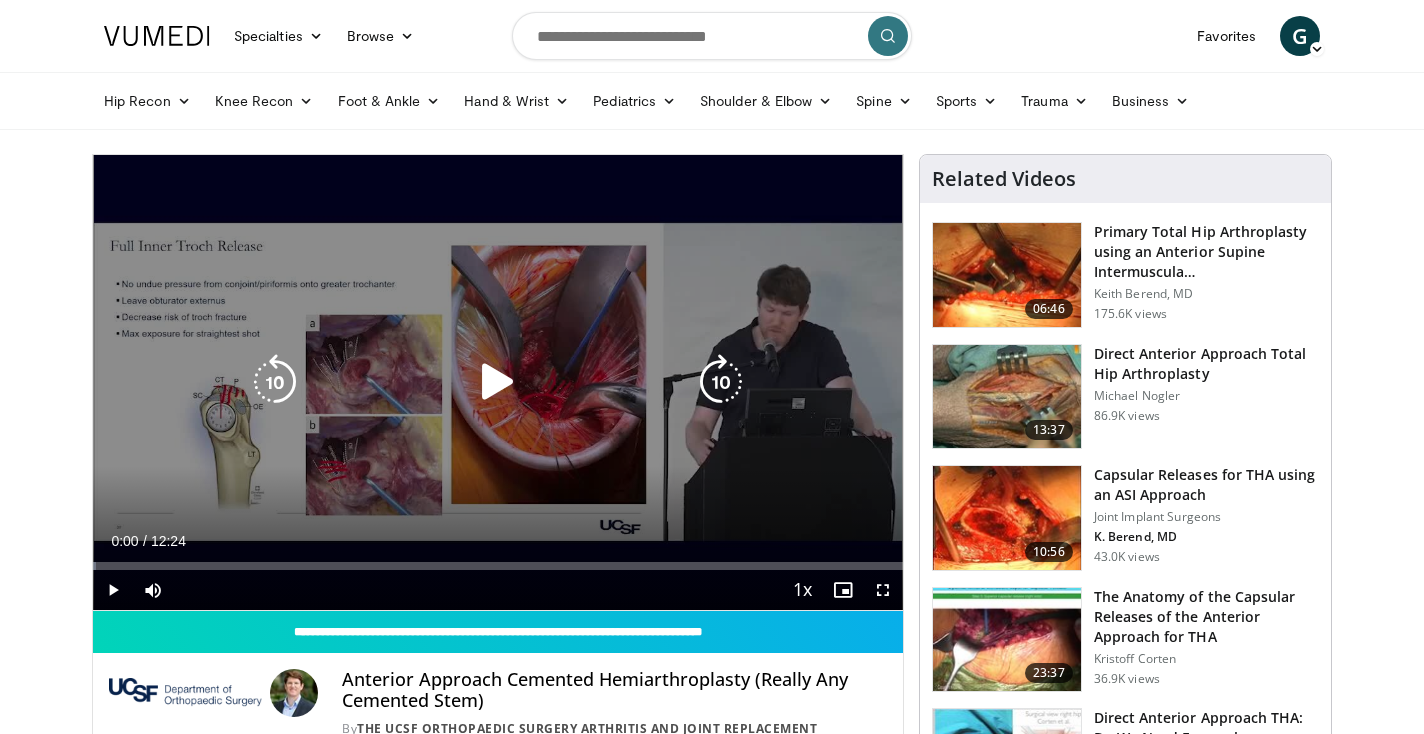 click at bounding box center (498, 382) 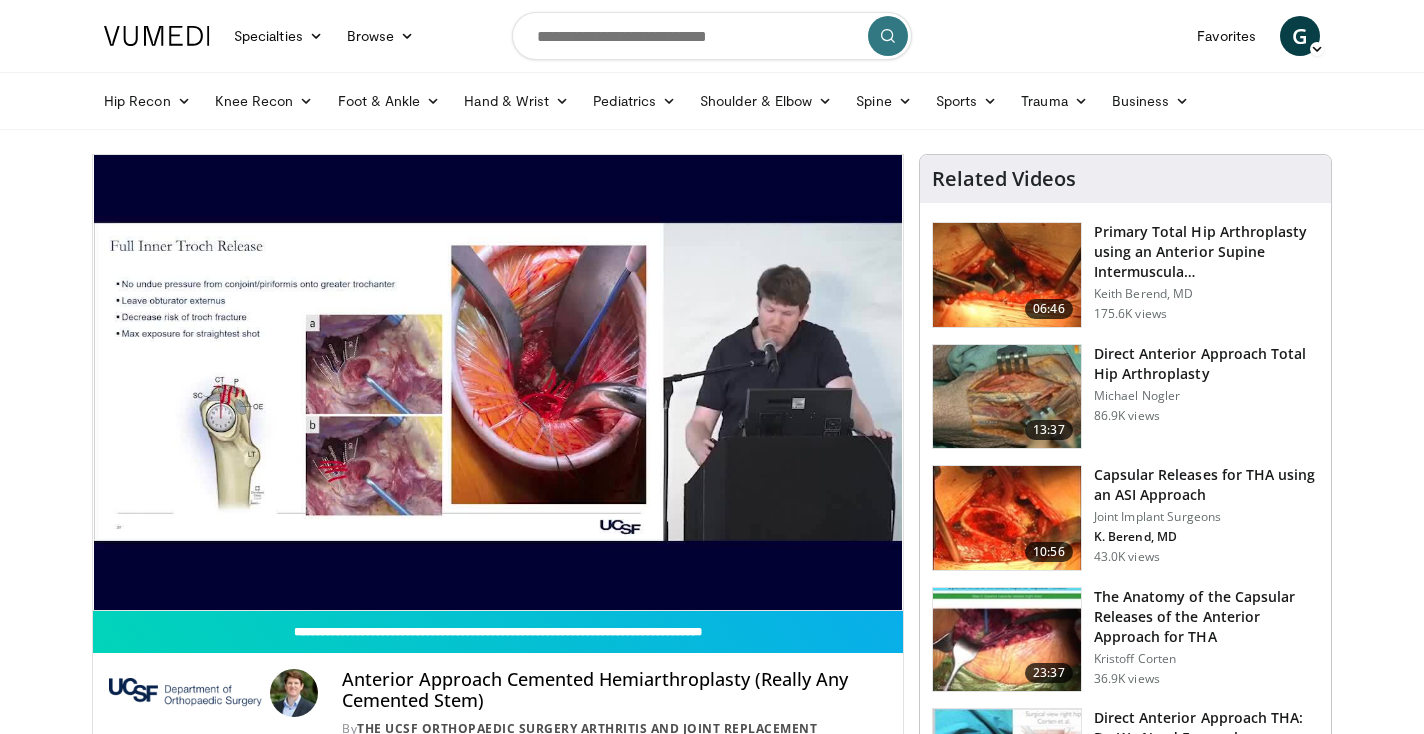 click on "Specialties
Adult & Family Medicine
Allergy, Asthma, Immunology
Anesthesiology
Cardiology
Dental
Dermatology
Endocrinology
Gastroenterology & Hepatology
General Surgery
Hematology & Oncology
Infectious Disease
Nephrology
Neurology
Neurosurgery
Obstetrics & Gynecology
Ophthalmology
Oral Maxillofacial
Orthopaedics
Otolaryngology
Pediatrics
Plastic Surgery
Podiatry
Psychiatry
Pulmonology
Radiation Oncology
Radiology
Rheumatology
Urology" at bounding box center [712, 1438] 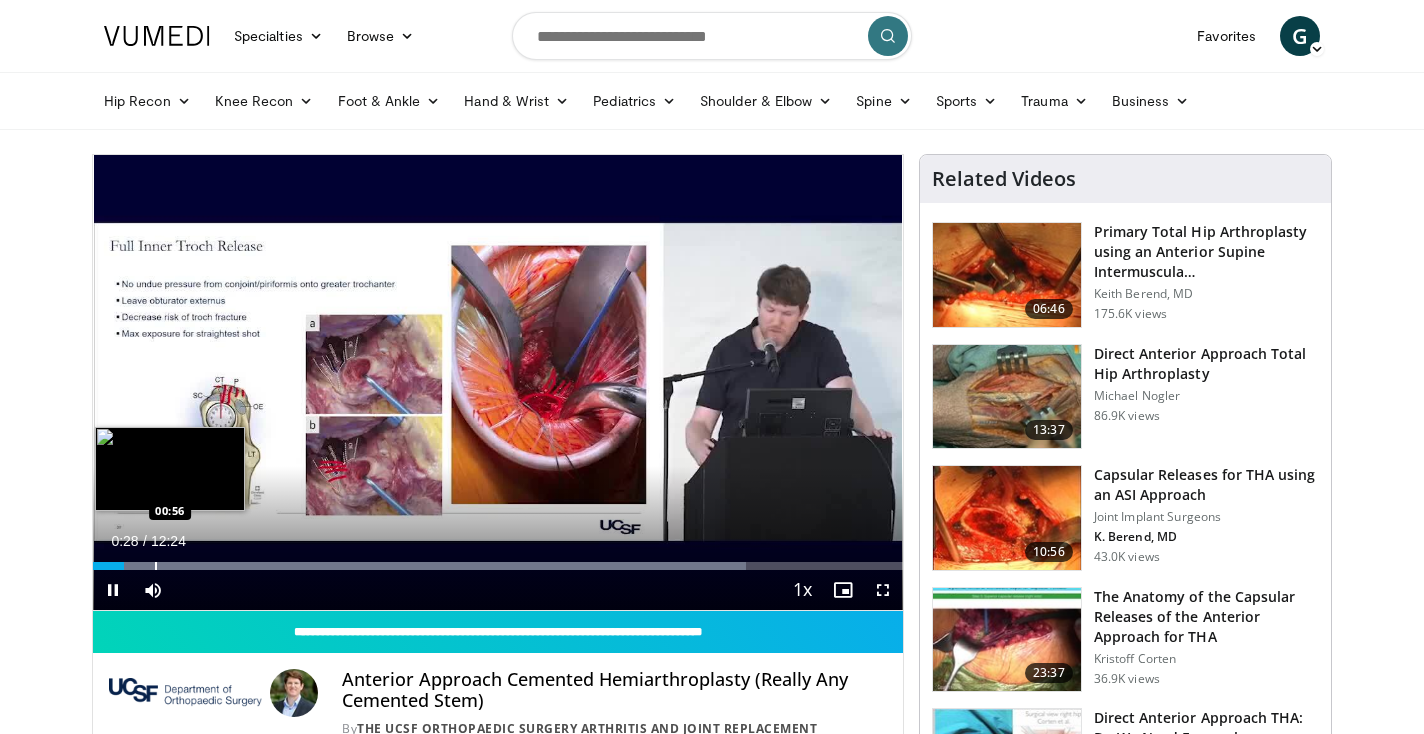 click at bounding box center (156, 566) 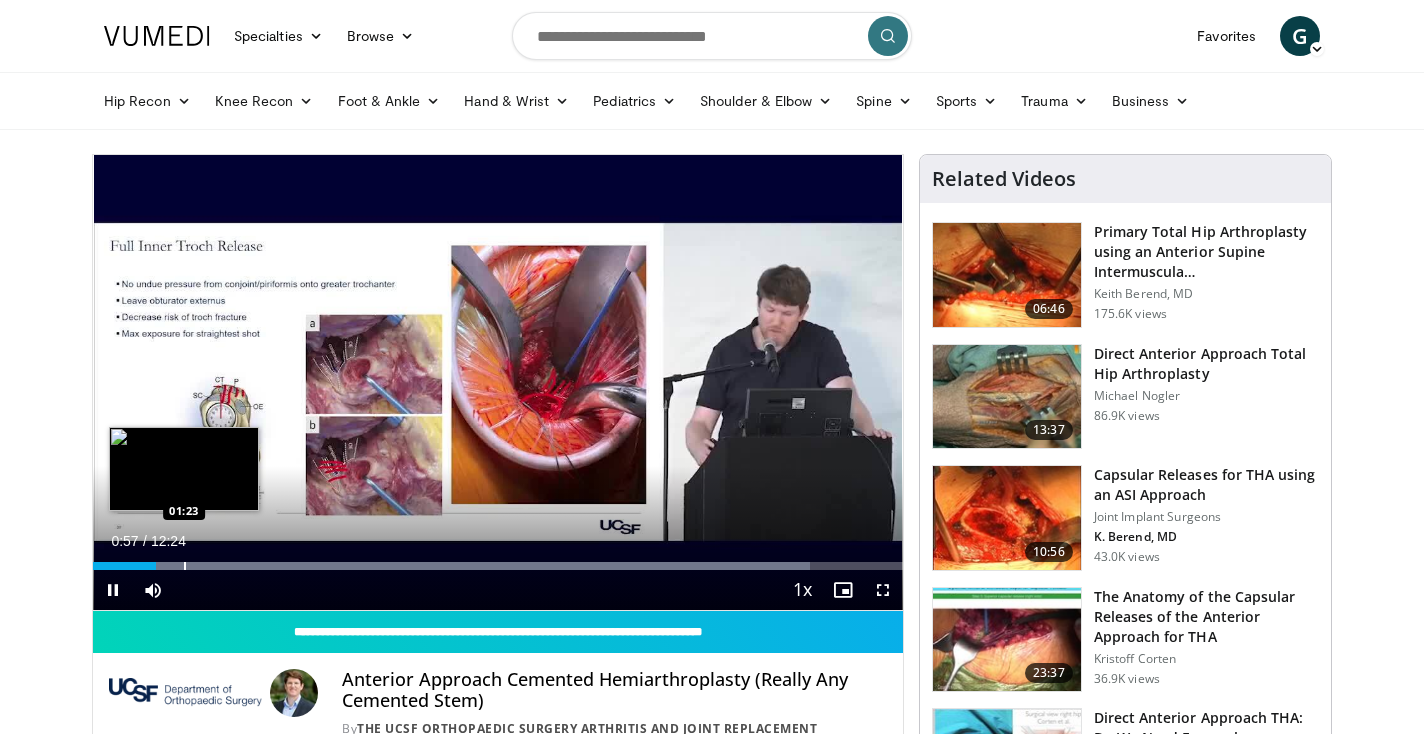 click at bounding box center [451, 566] 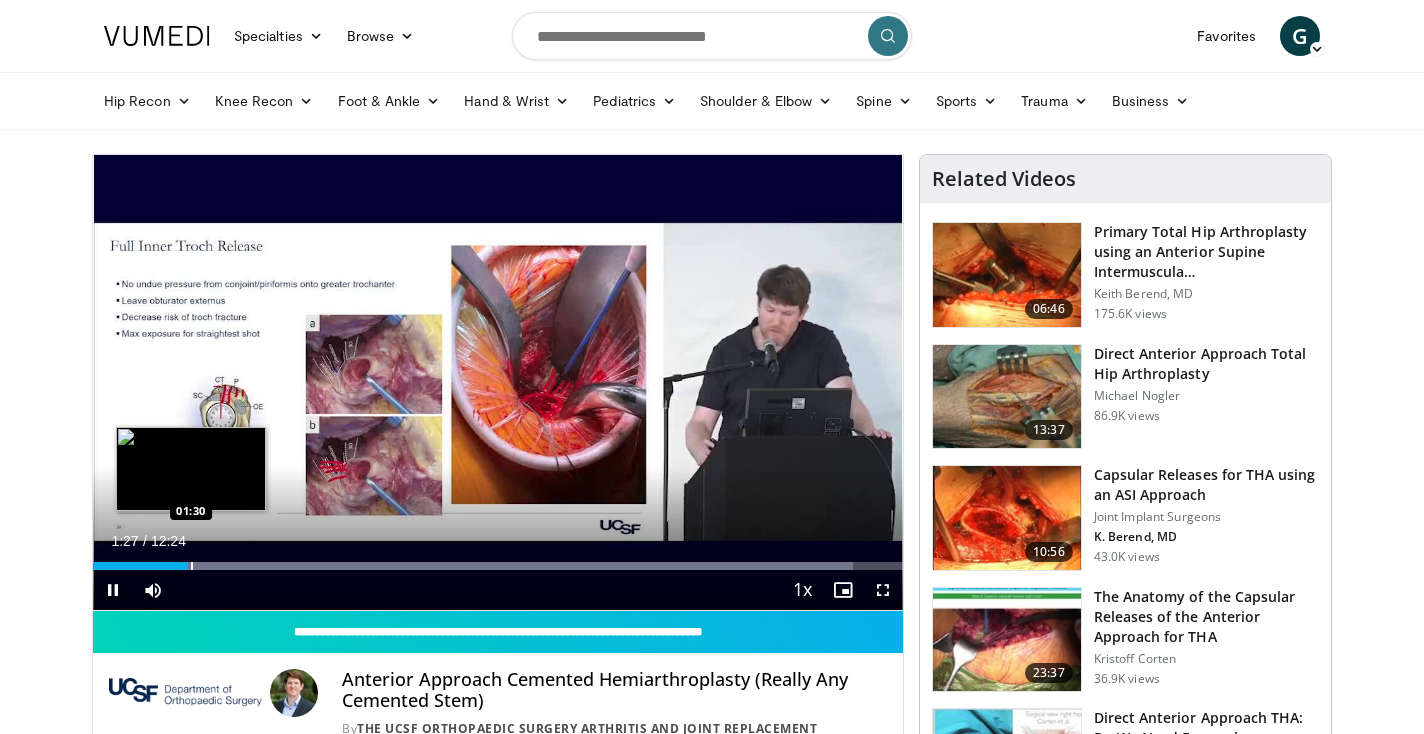 click at bounding box center (192, 566) 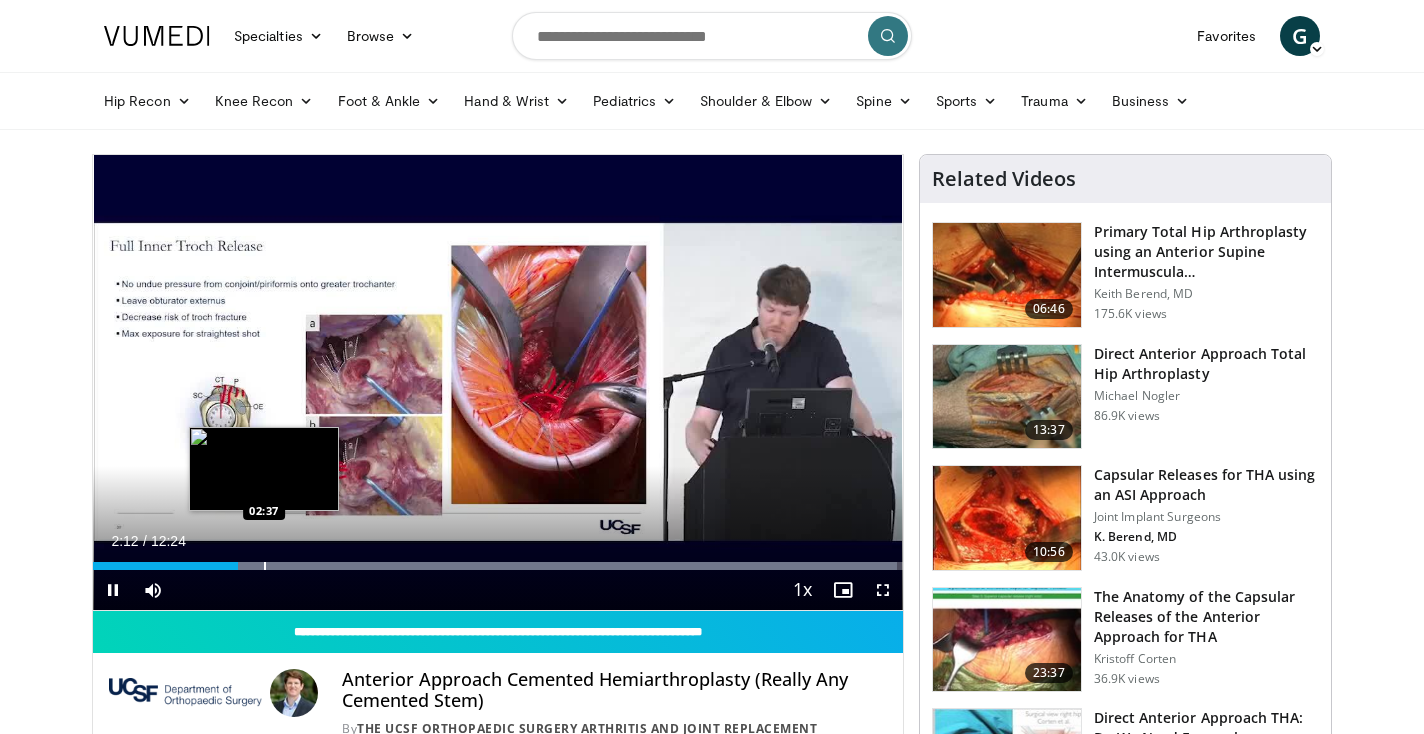 click at bounding box center (265, 566) 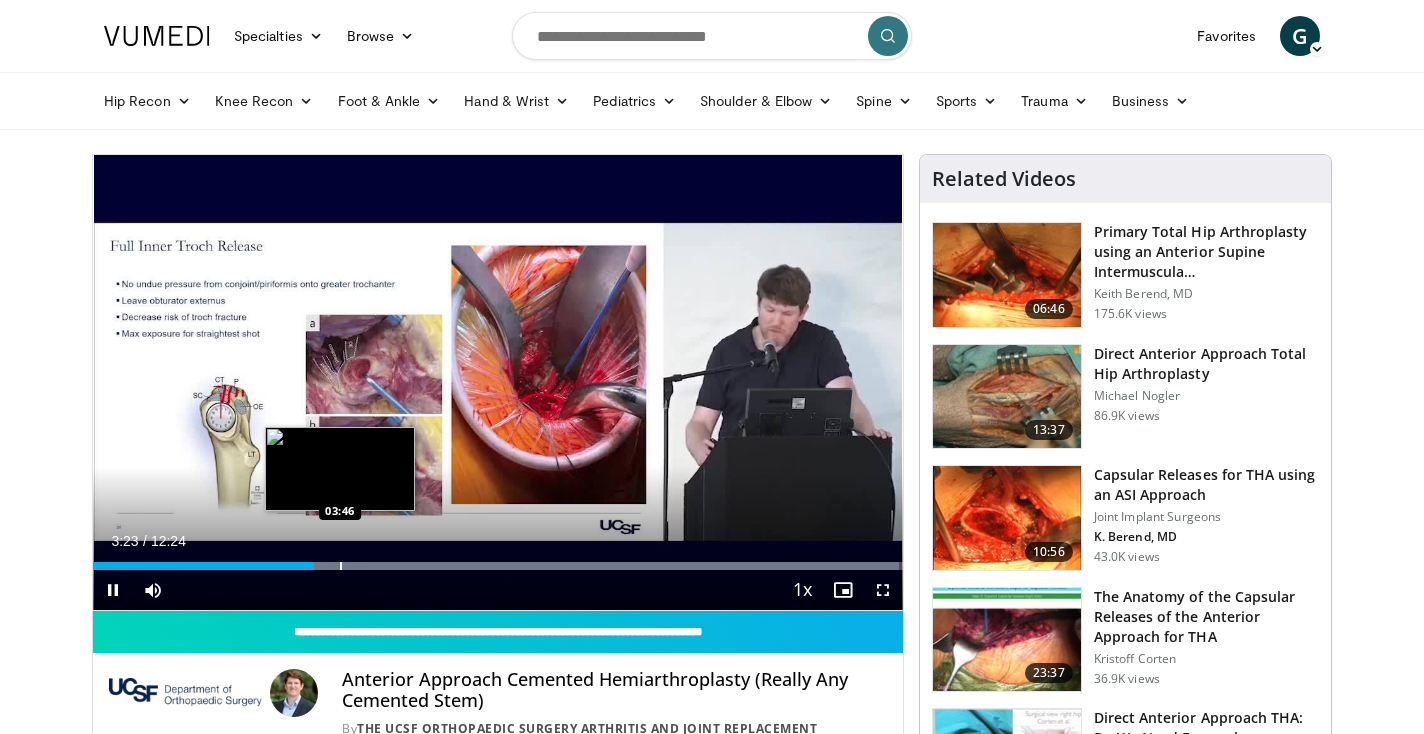 click at bounding box center (341, 566) 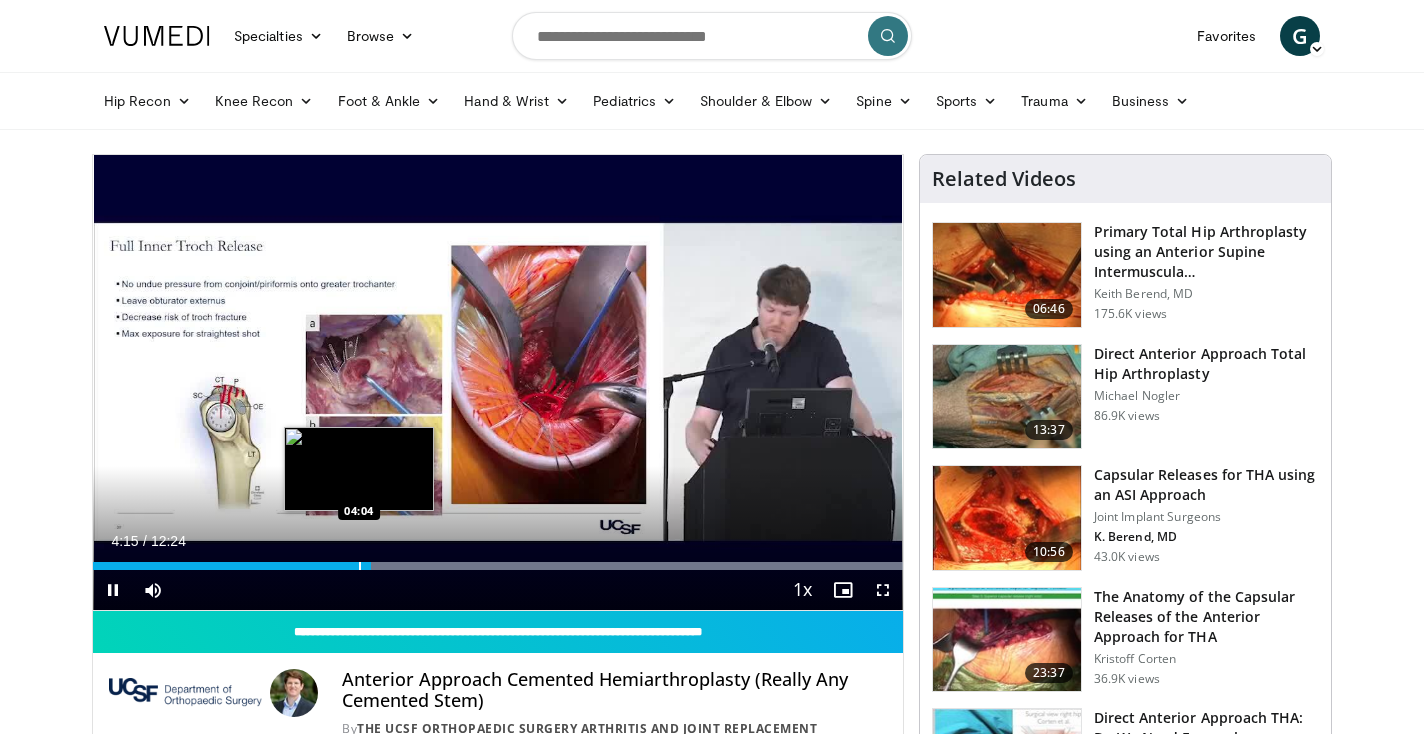 click at bounding box center [360, 566] 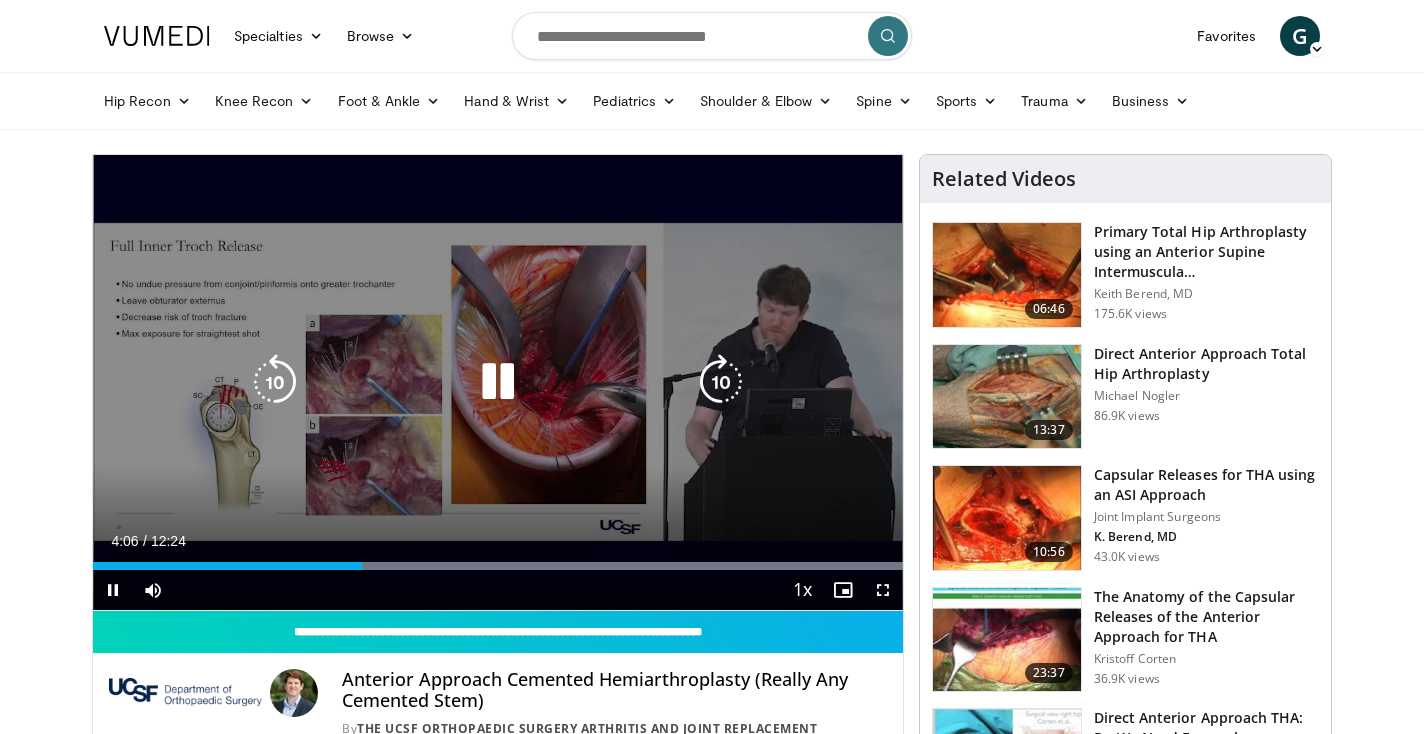 click on "Loaded :  99.99% 04:06 04:01" at bounding box center [498, 566] 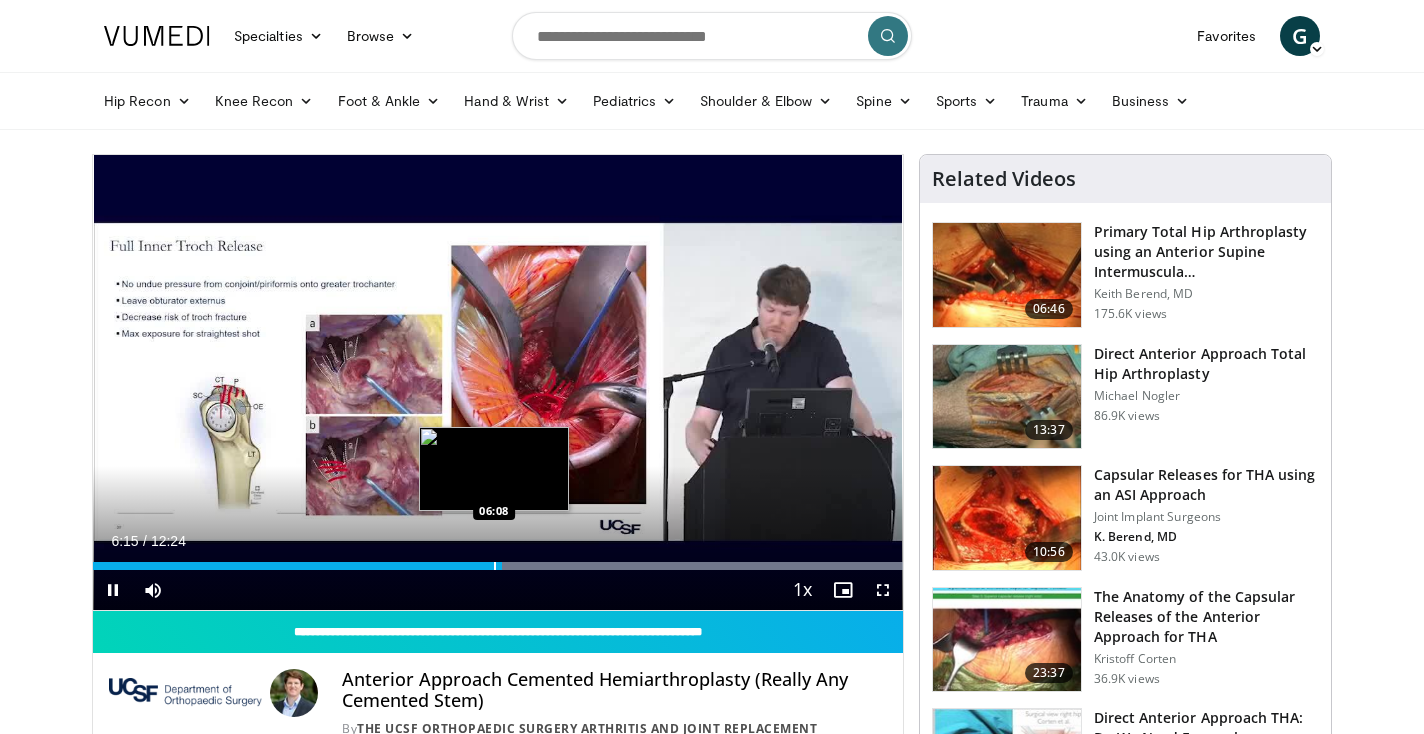 click at bounding box center (495, 566) 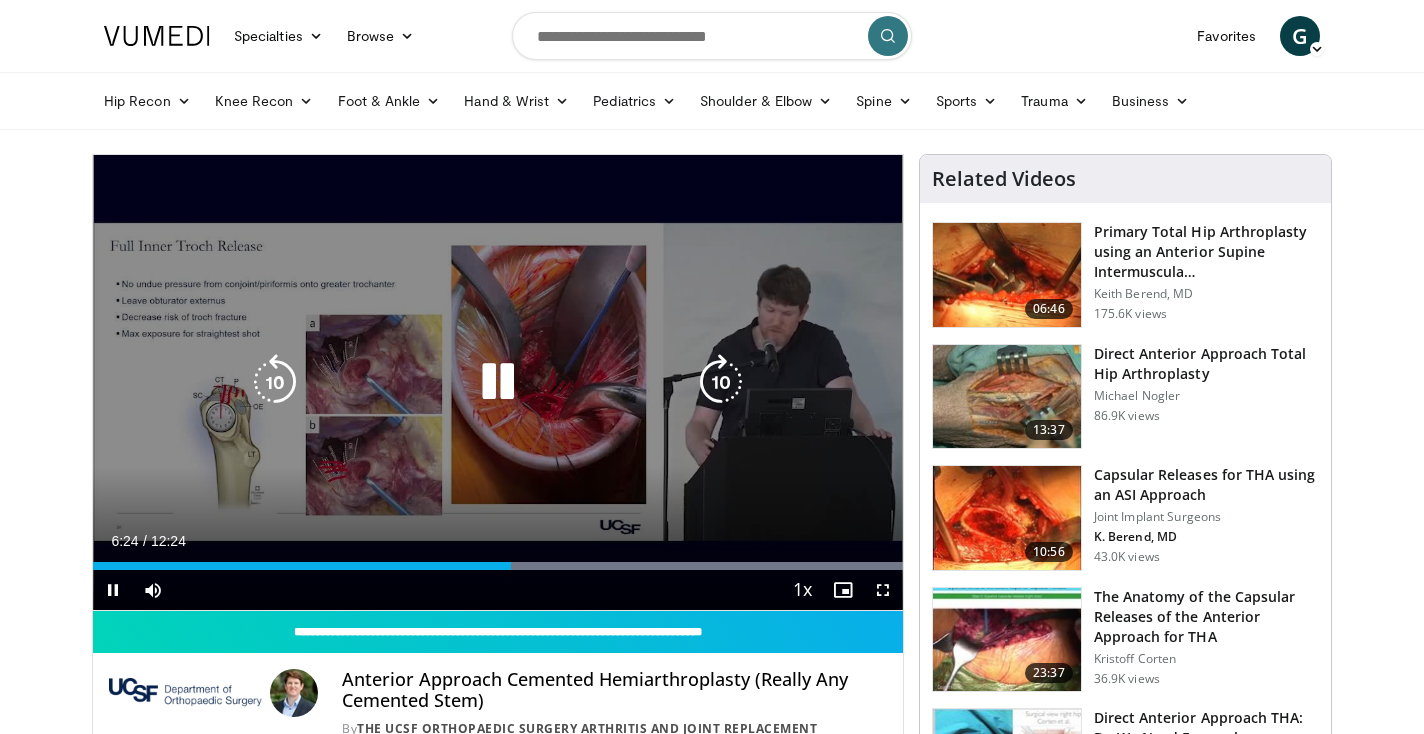 click at bounding box center [498, 382] 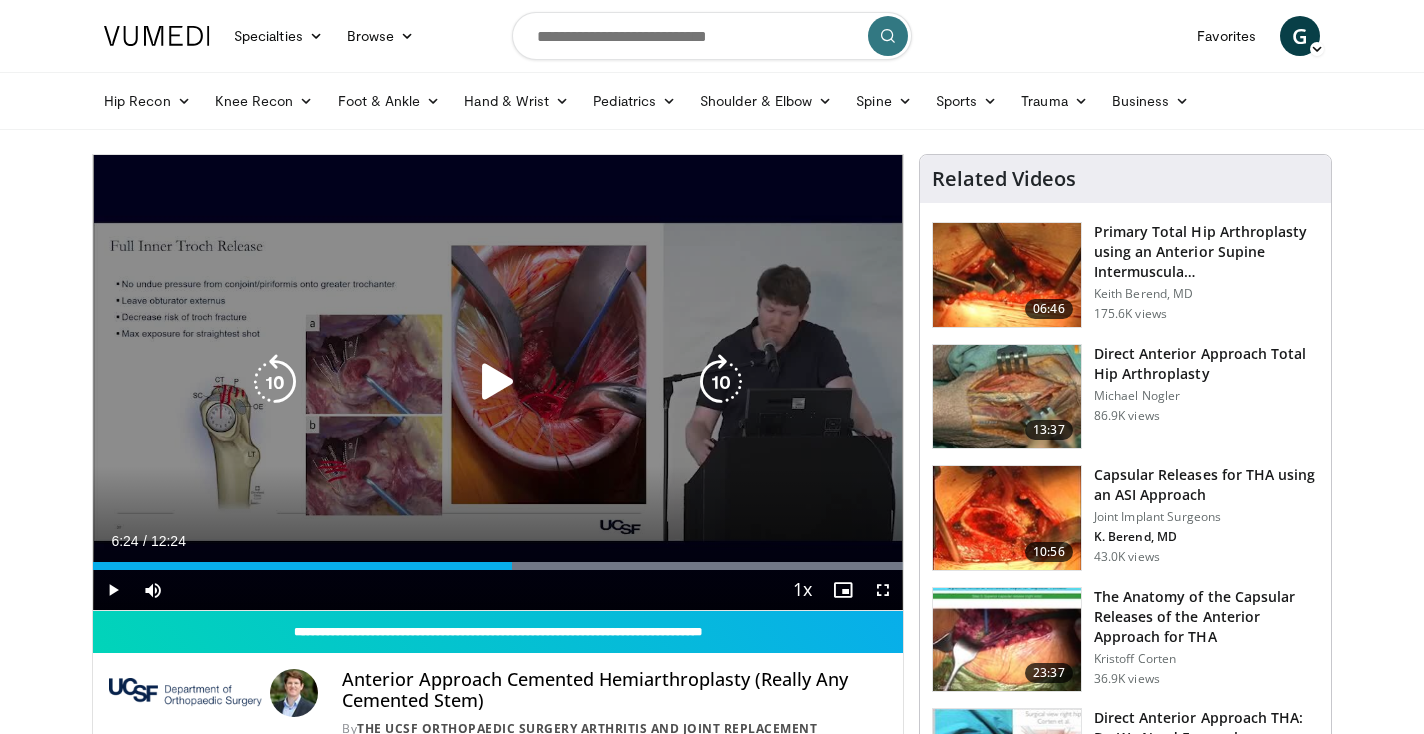 click at bounding box center [498, 382] 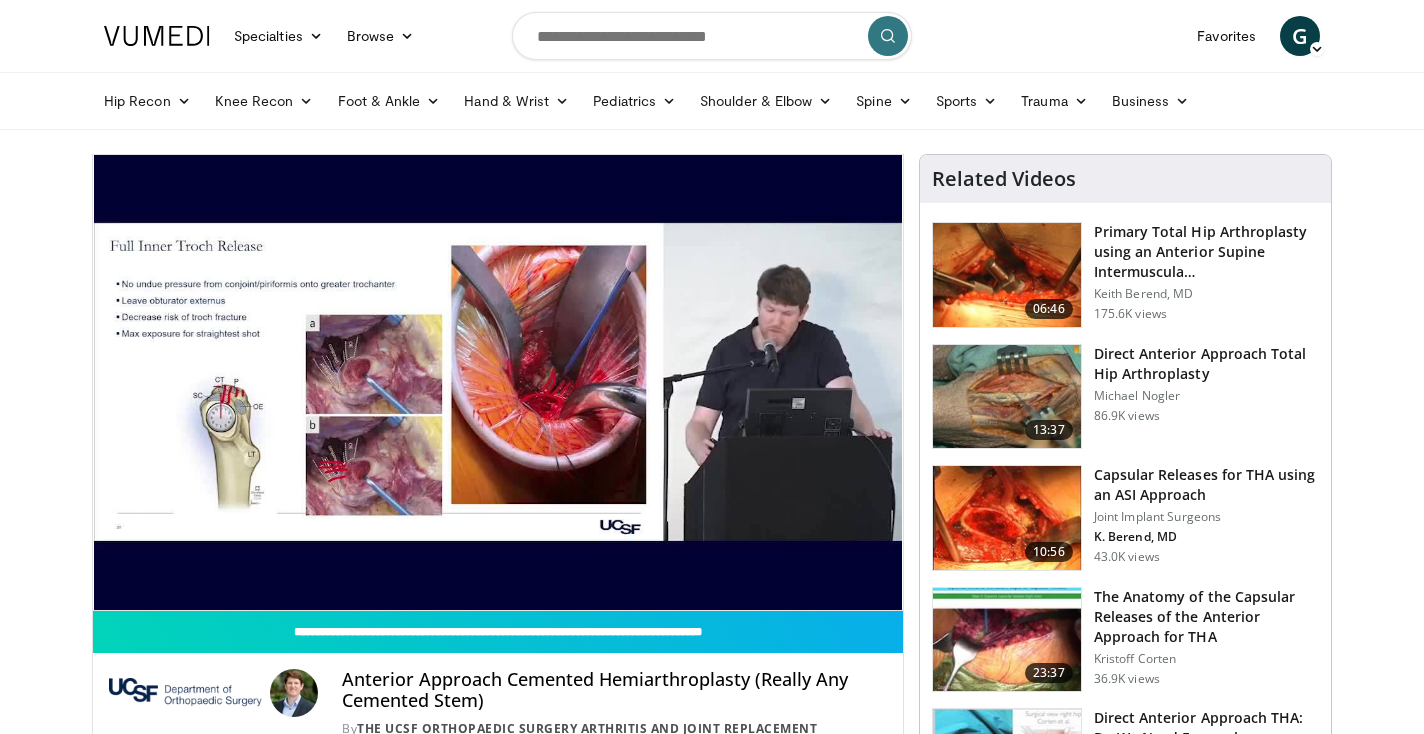 click on "Capsular Releases for THA using an ASI Approach" at bounding box center [1206, 485] 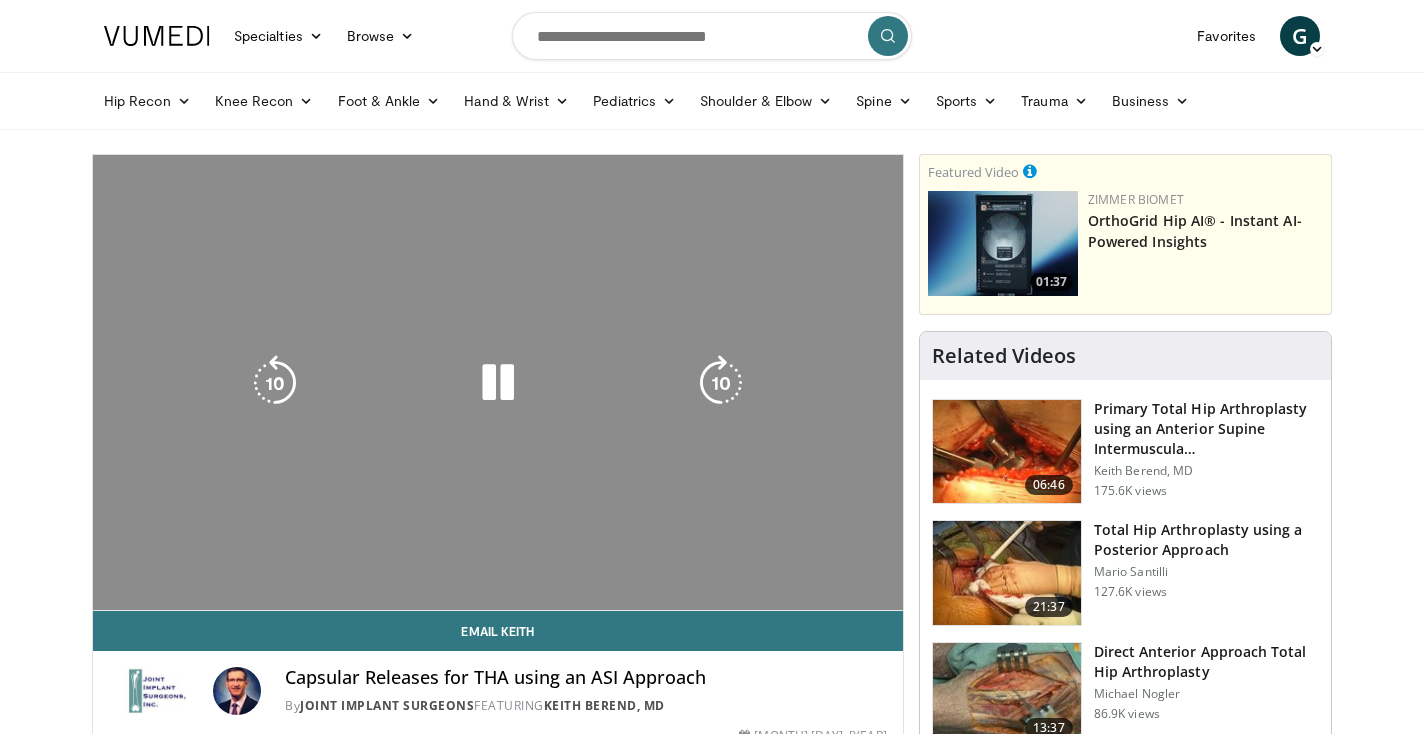 scroll, scrollTop: 0, scrollLeft: 0, axis: both 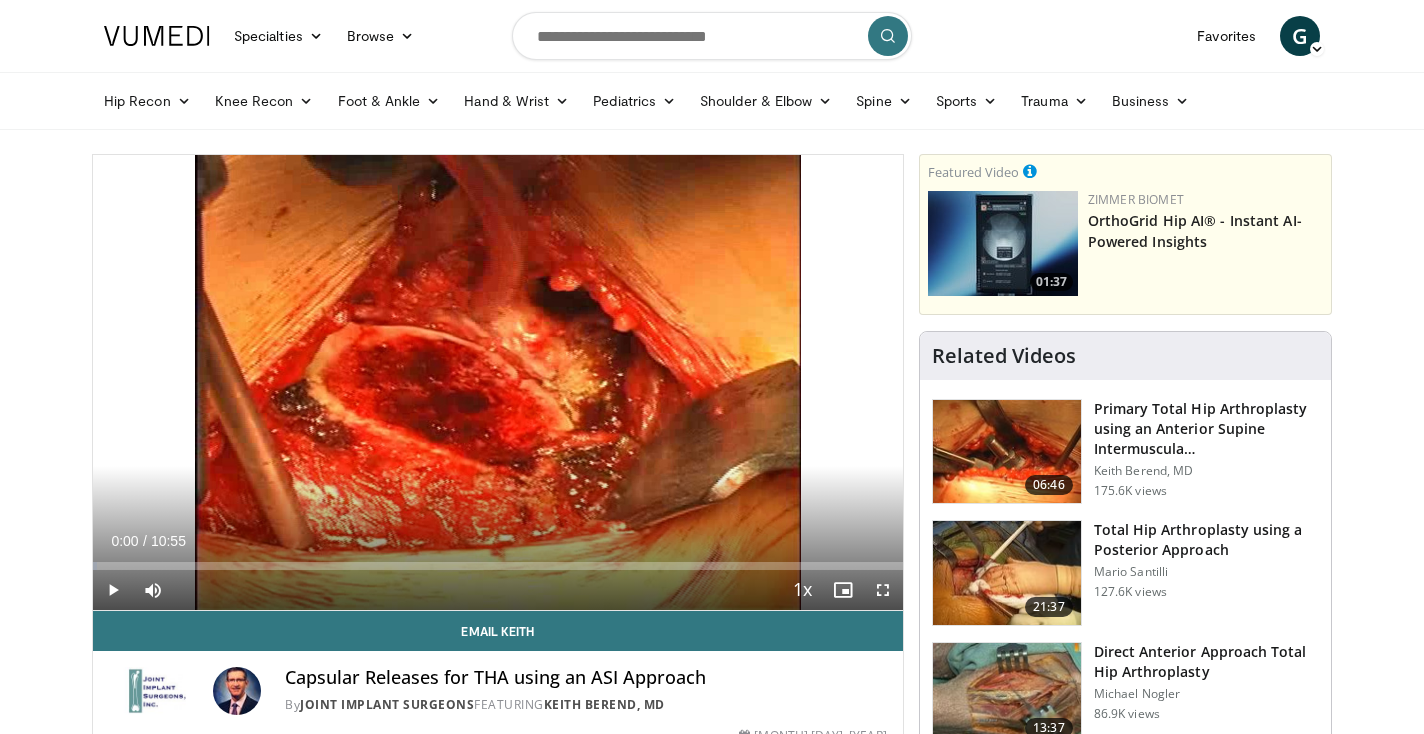 click at bounding box center [113, 590] 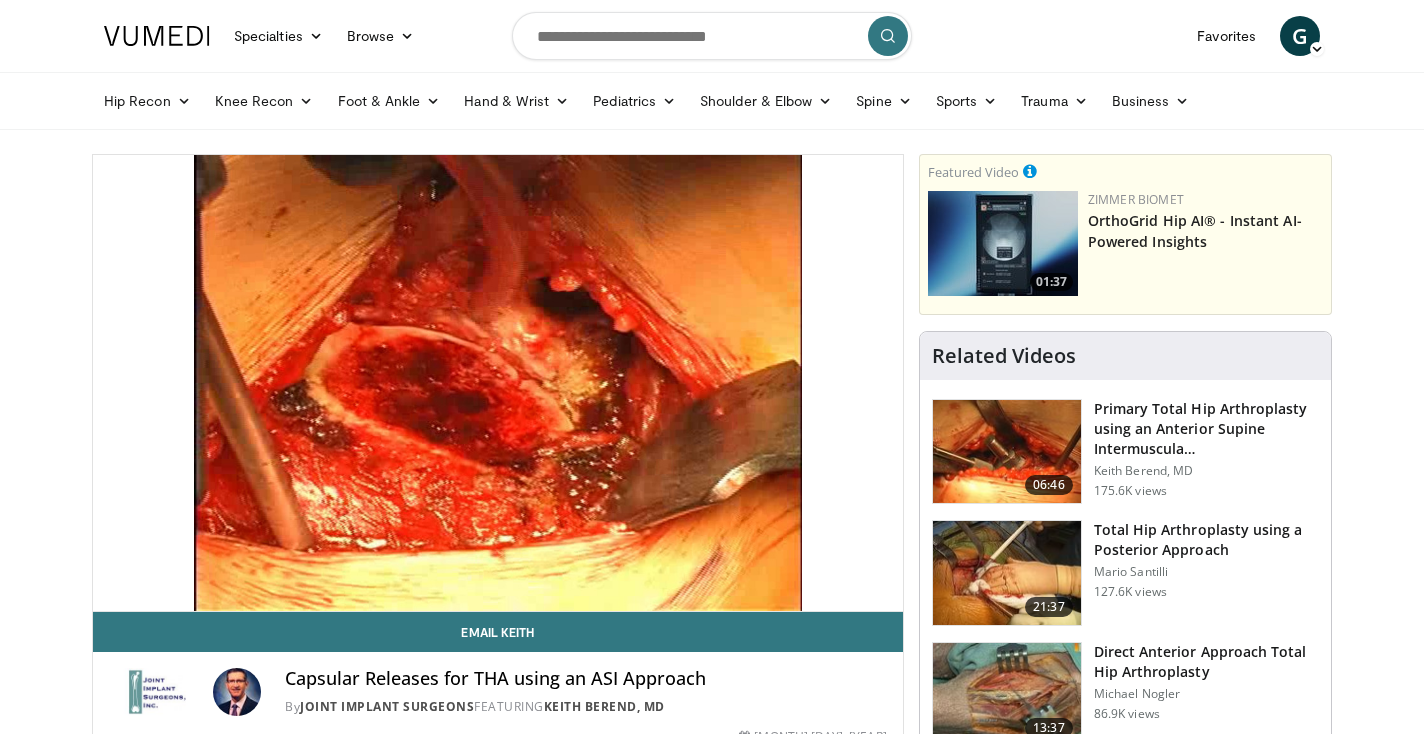 scroll, scrollTop: 0, scrollLeft: 0, axis: both 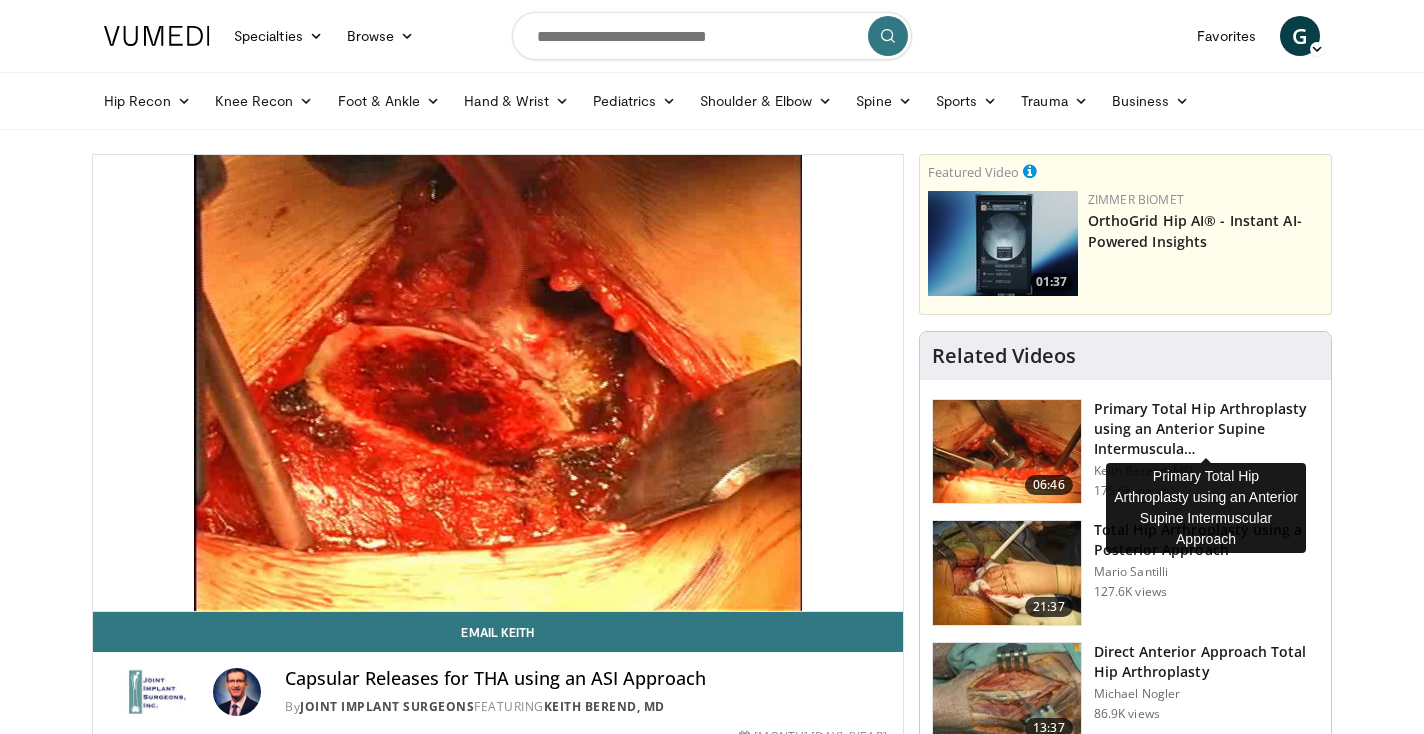 click on "Primary Total Hip Arthroplasty using an Anterior Supine Intermuscula…" at bounding box center (1206, 429) 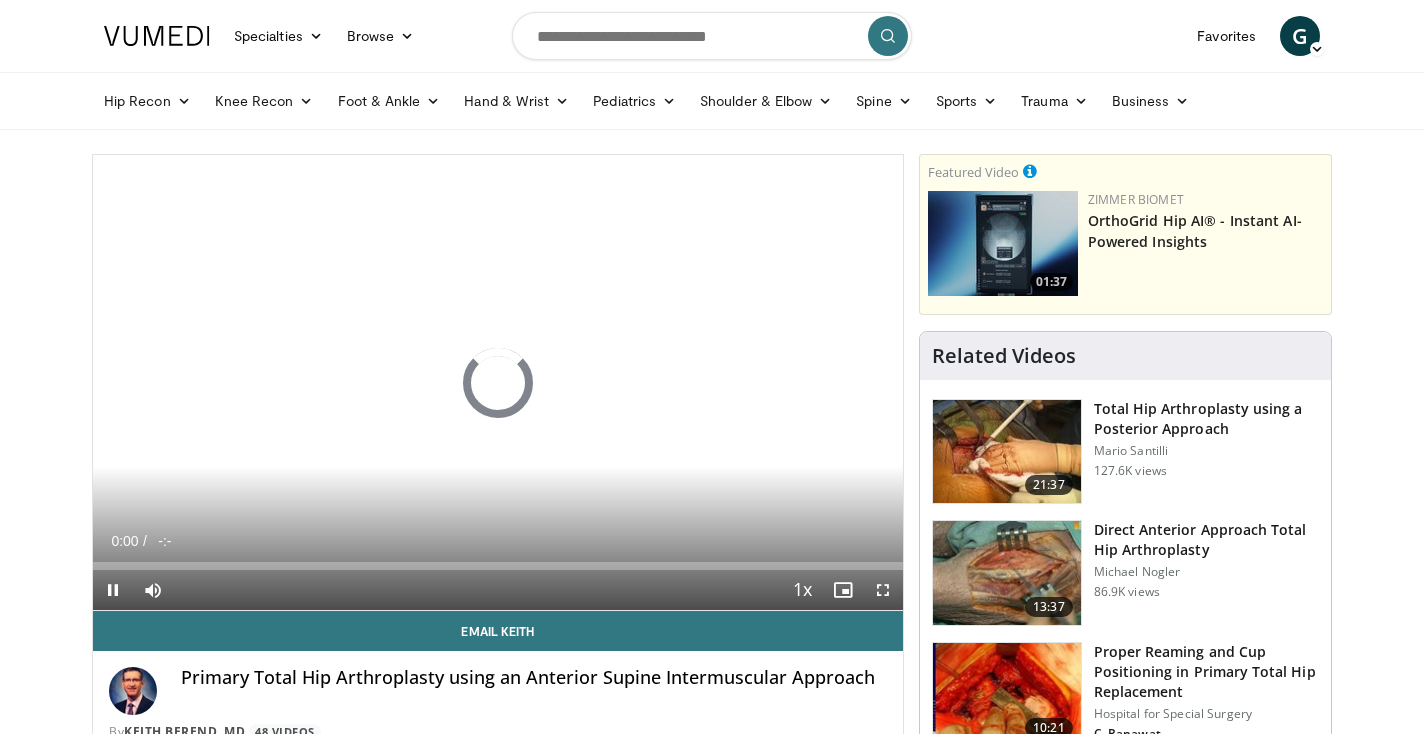 scroll, scrollTop: 0, scrollLeft: 0, axis: both 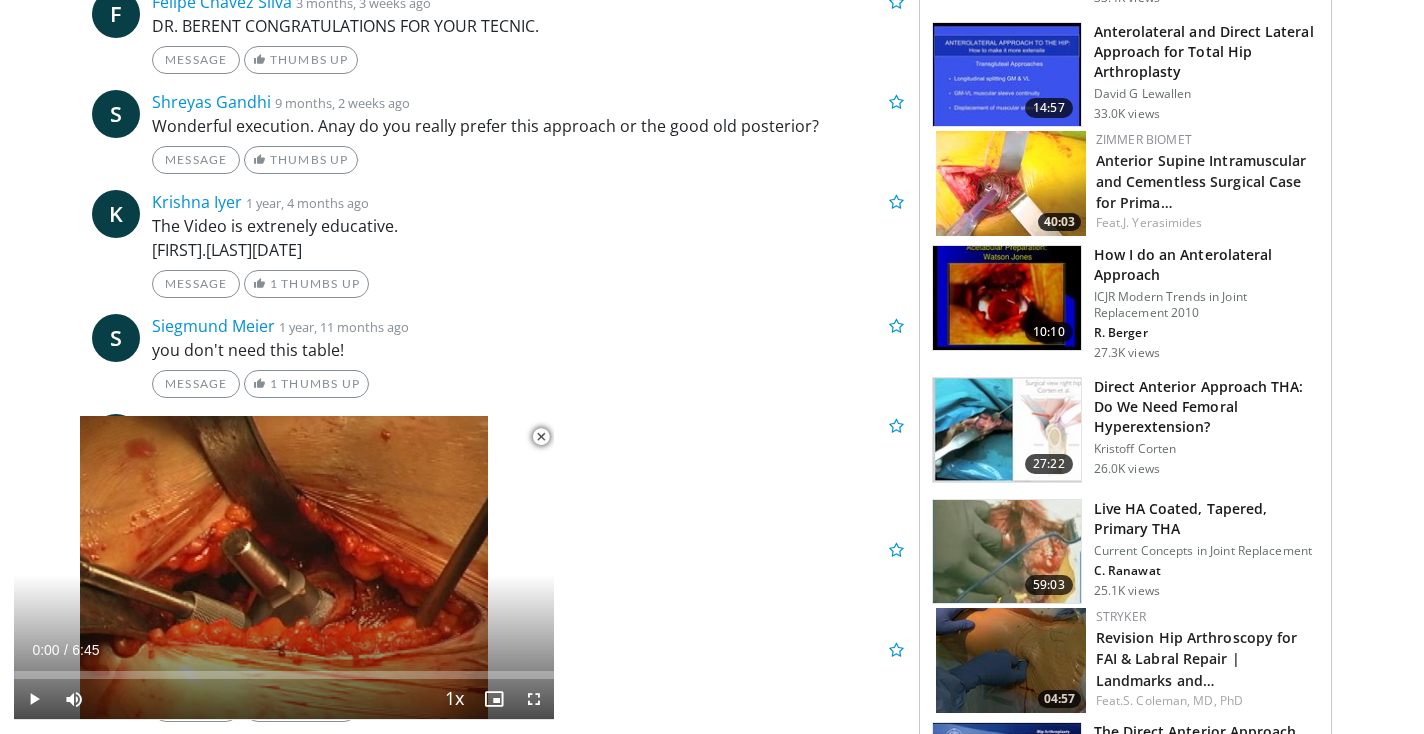 click on "Direct Anterior Approach THA: Do We Need Femoral Hyperextension?" at bounding box center (1206, 407) 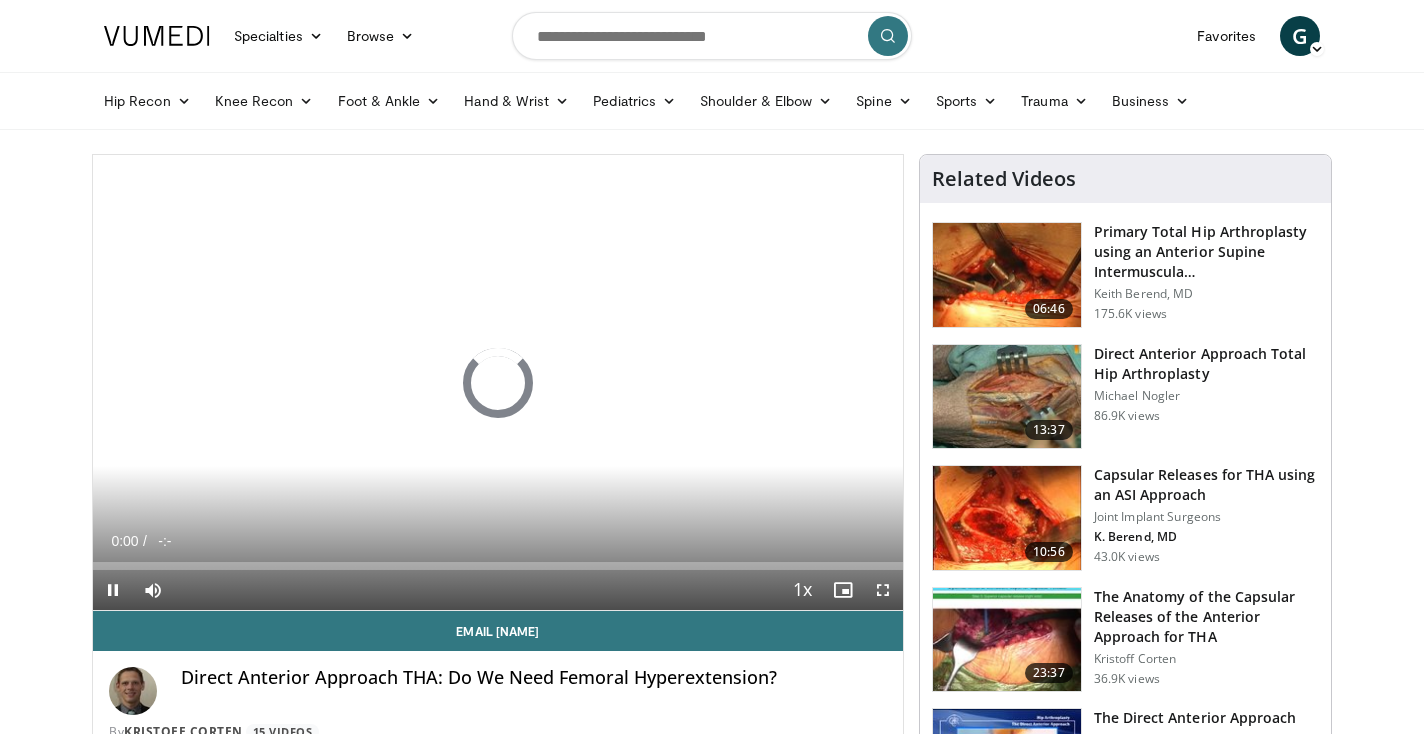 scroll, scrollTop: 0, scrollLeft: 0, axis: both 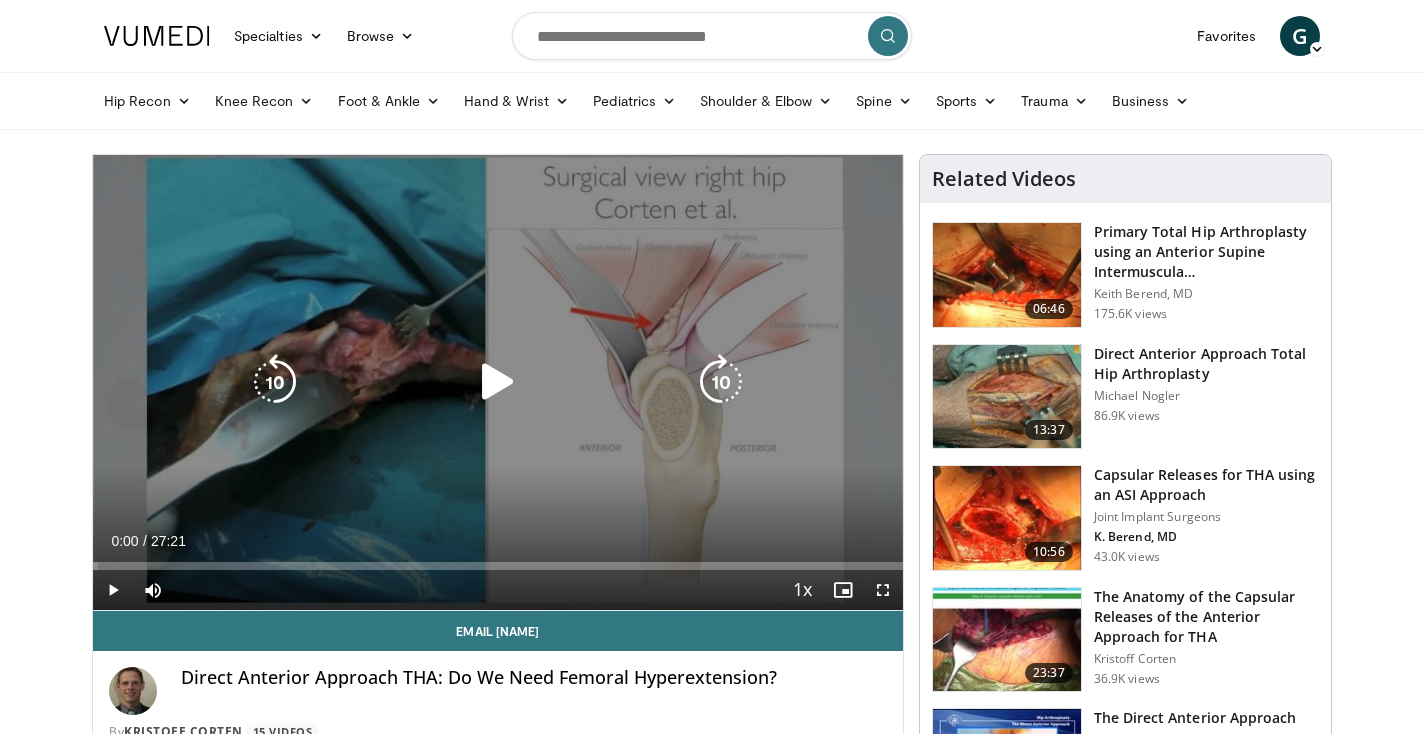 click at bounding box center [498, 382] 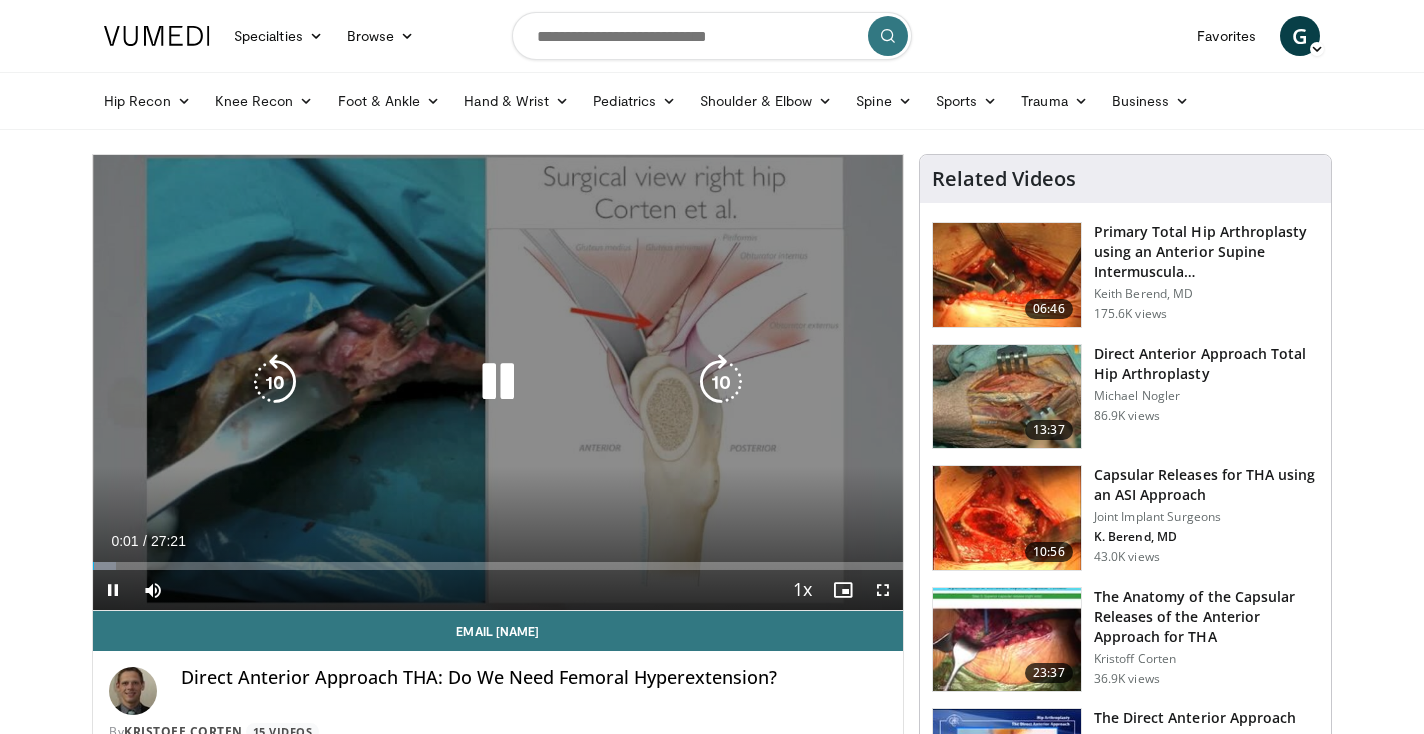 click at bounding box center (498, 382) 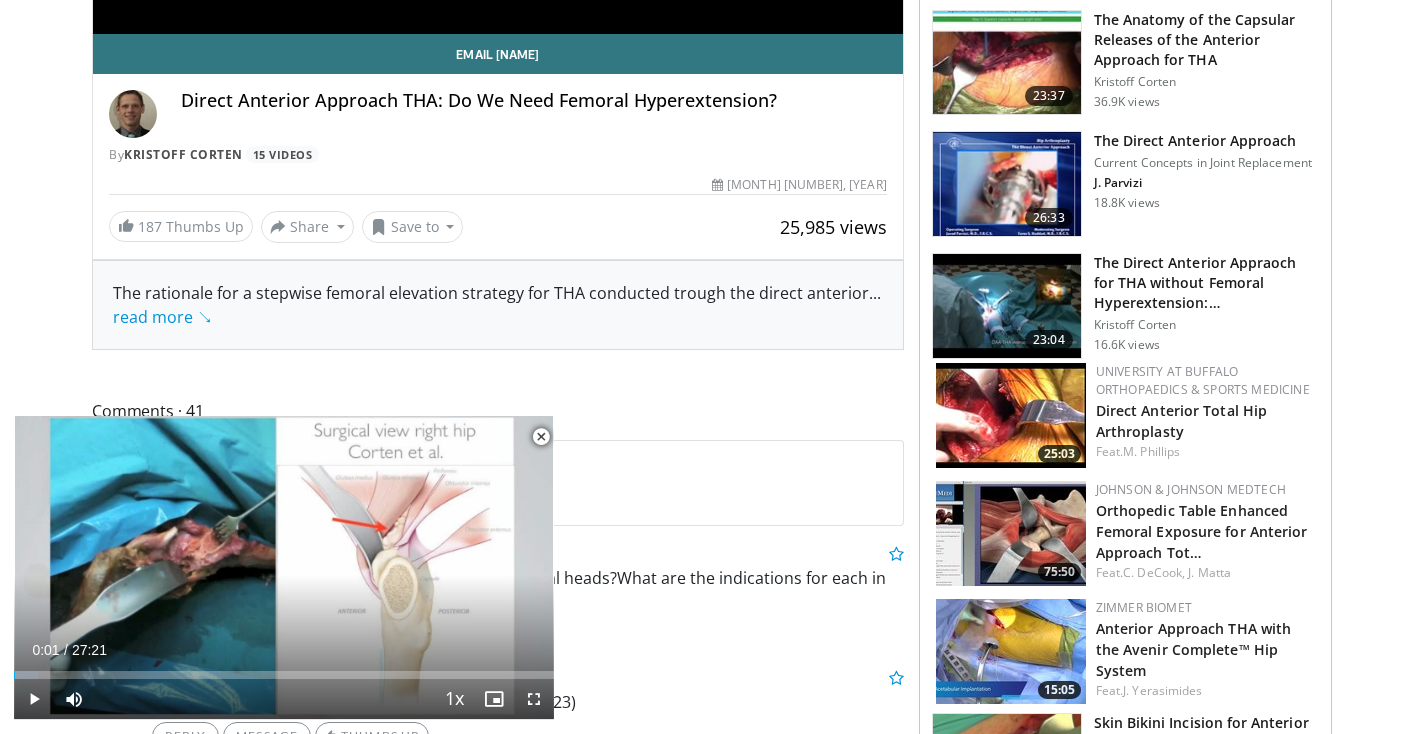 scroll, scrollTop: 578, scrollLeft: 0, axis: vertical 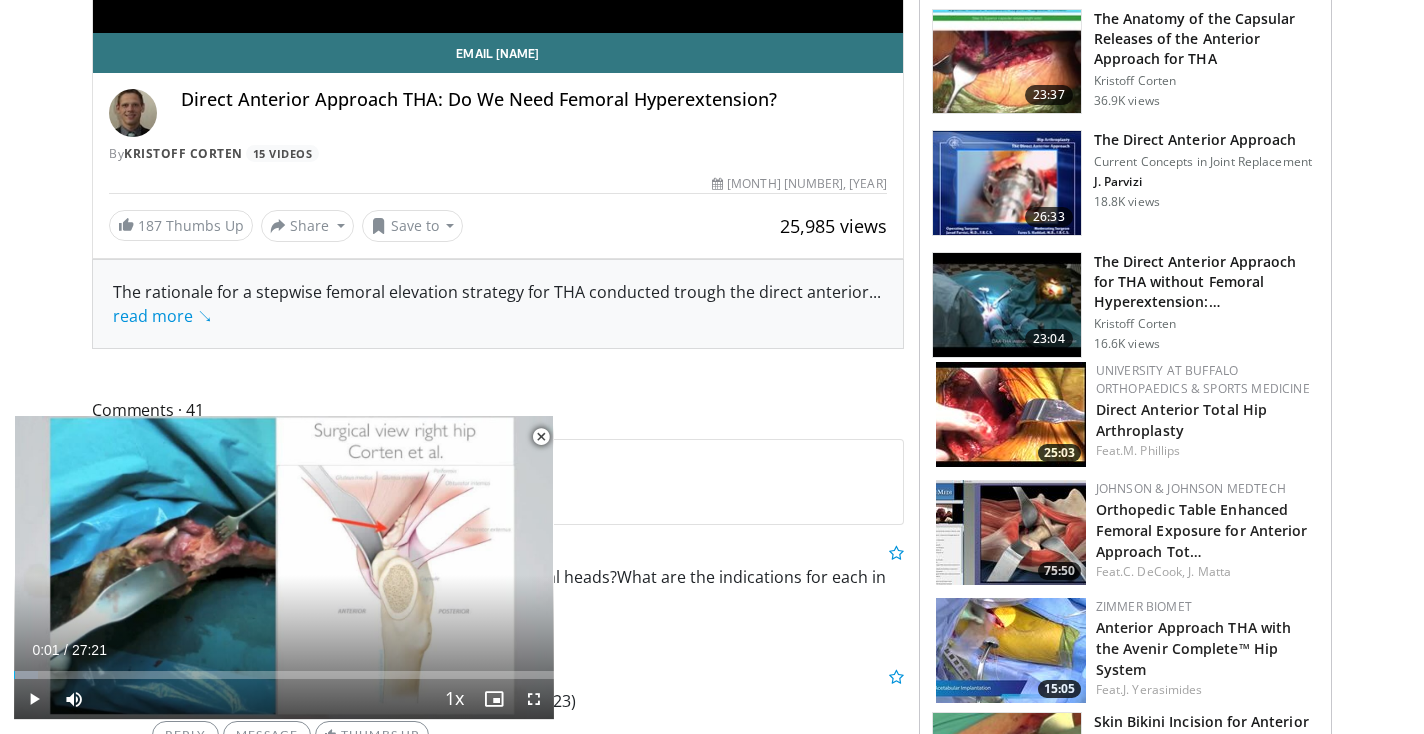 click at bounding box center [1007, 305] 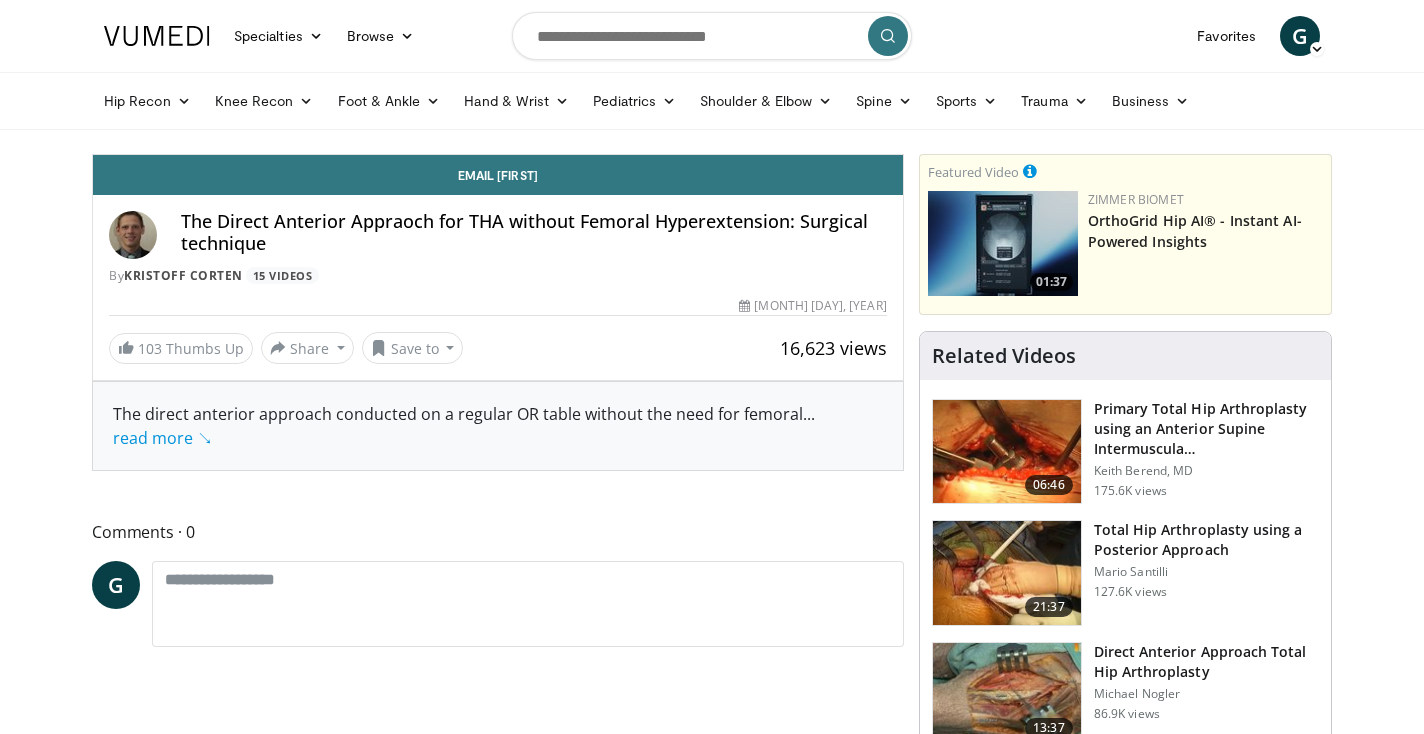 scroll, scrollTop: 0, scrollLeft: 0, axis: both 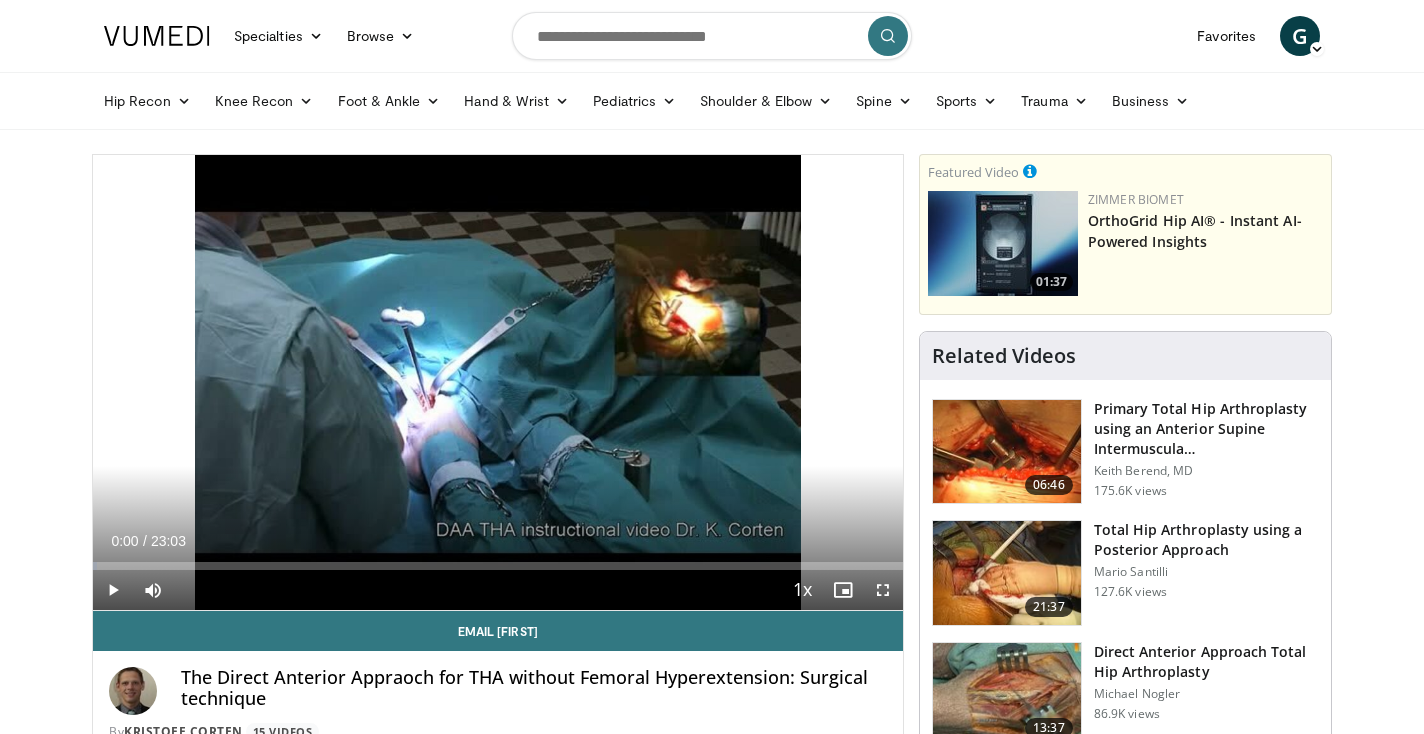 click at bounding box center (113, 590) 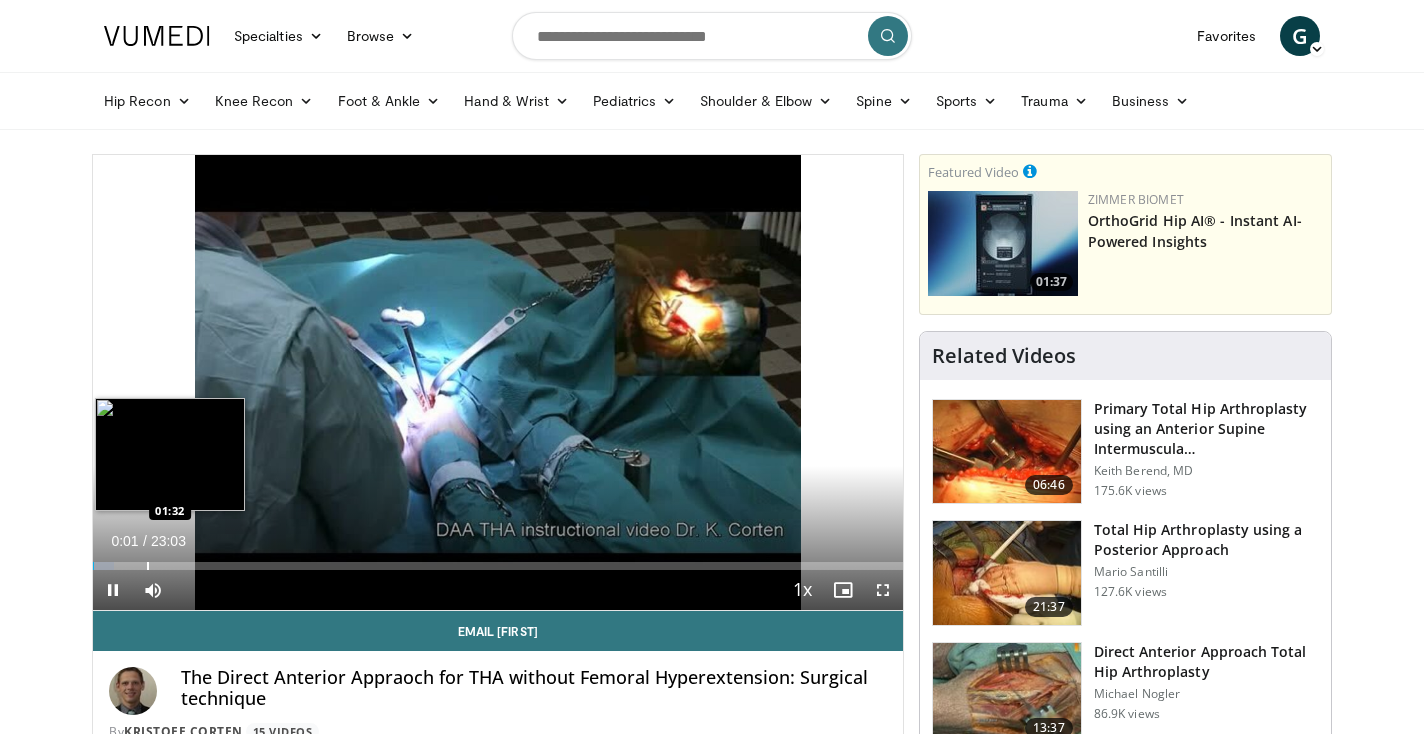 click at bounding box center (148, 566) 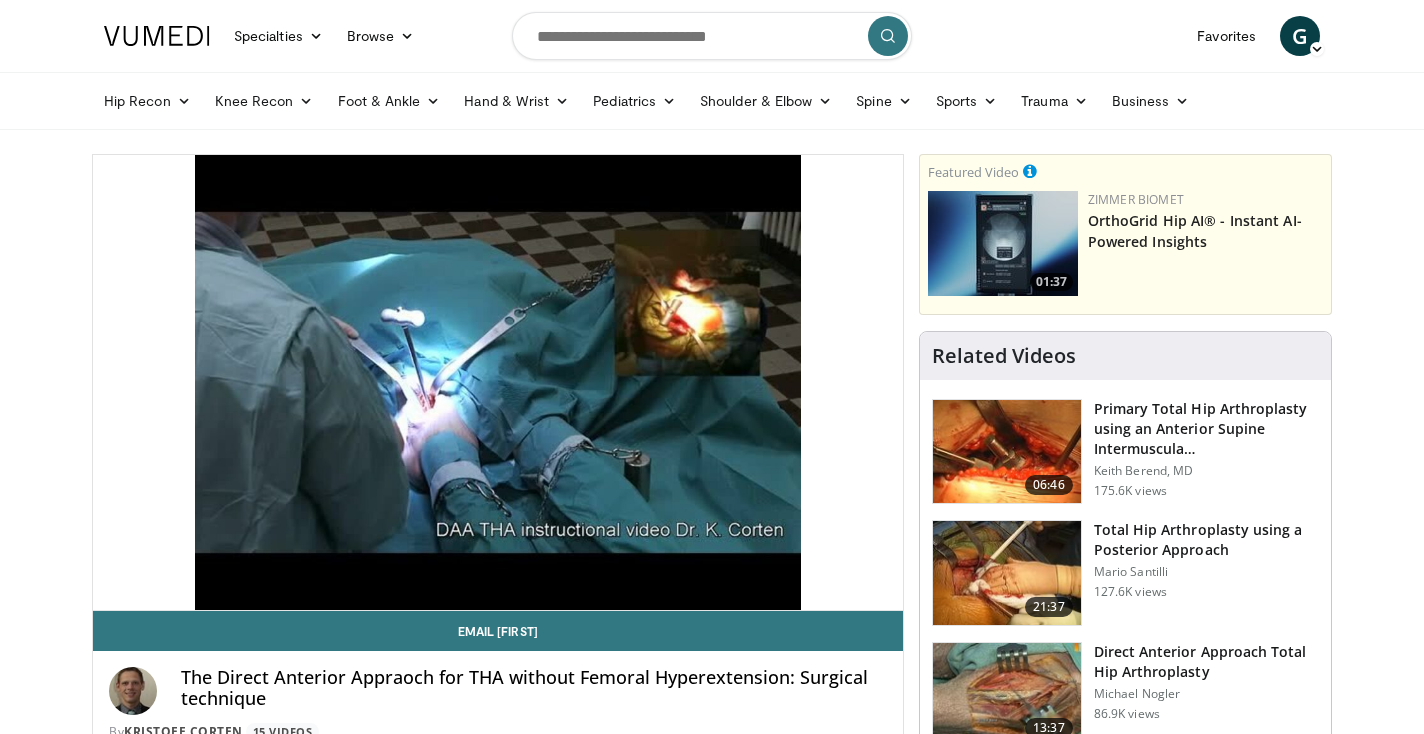 click on "Specialties
Adult & Family Medicine
Allergy, Asthma, Immunology
Anesthesiology
Cardiology
Dental
Dermatology
Endocrinology
Gastroenterology & Hepatology
General Surgery
Hematology & Oncology
Infectious Disease
Nephrology
Neurology
Neurosurgery
Obstetrics & Gynecology
Ophthalmology
Oral Maxillofacial
Orthopaedics
Otolaryngology
Pediatrics
Plastic Surgery
Podiatry
Psychiatry
Pulmonology
Radiation Oncology
Radiology
Rheumatology
Urology" at bounding box center (712, 1521) 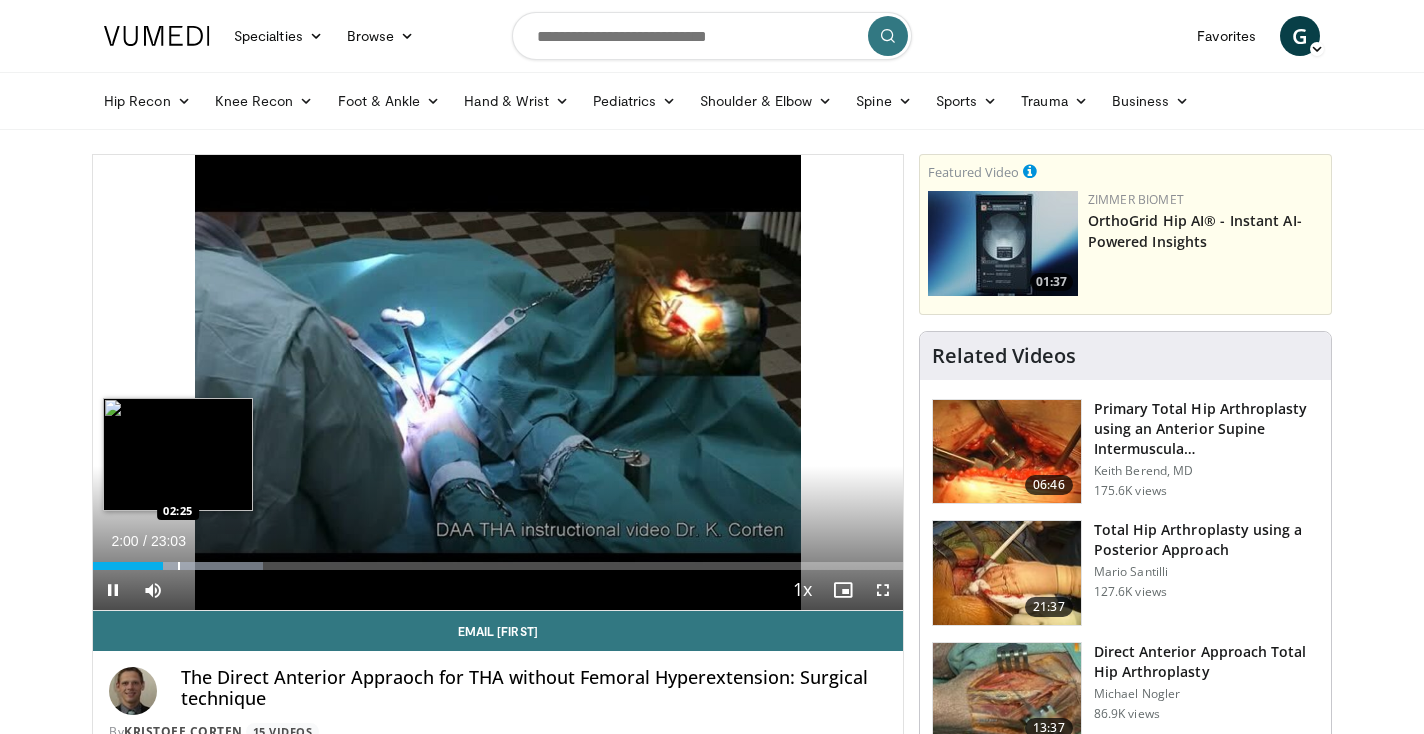 click at bounding box center (179, 566) 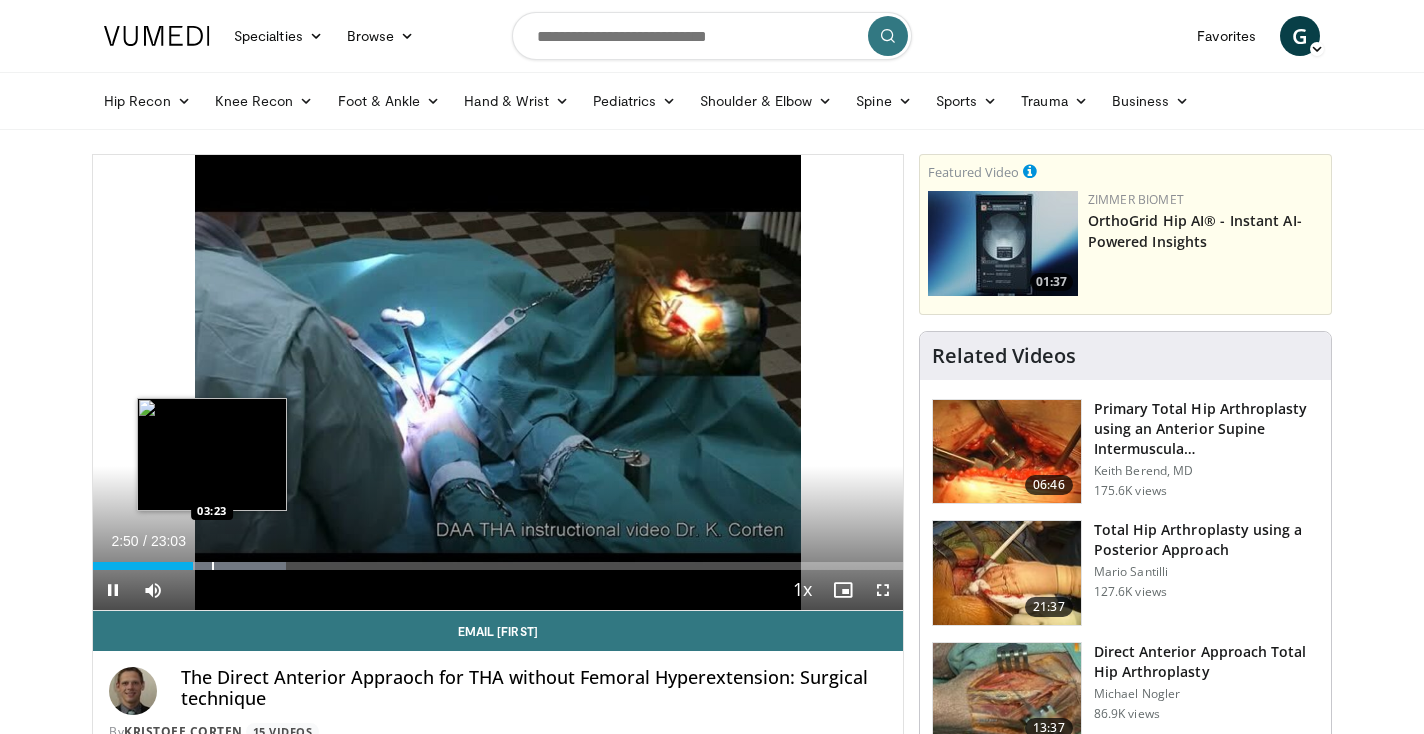 click at bounding box center [213, 566] 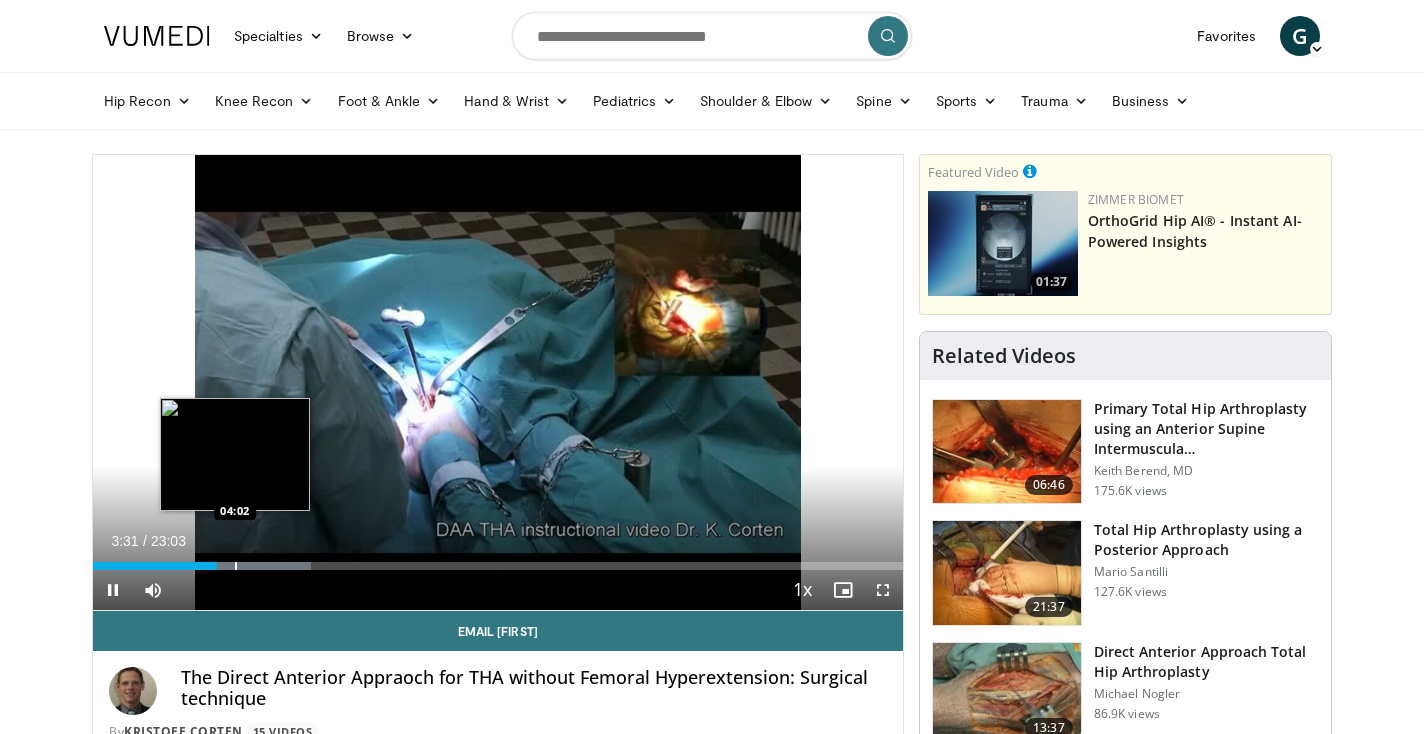 click at bounding box center [236, 566] 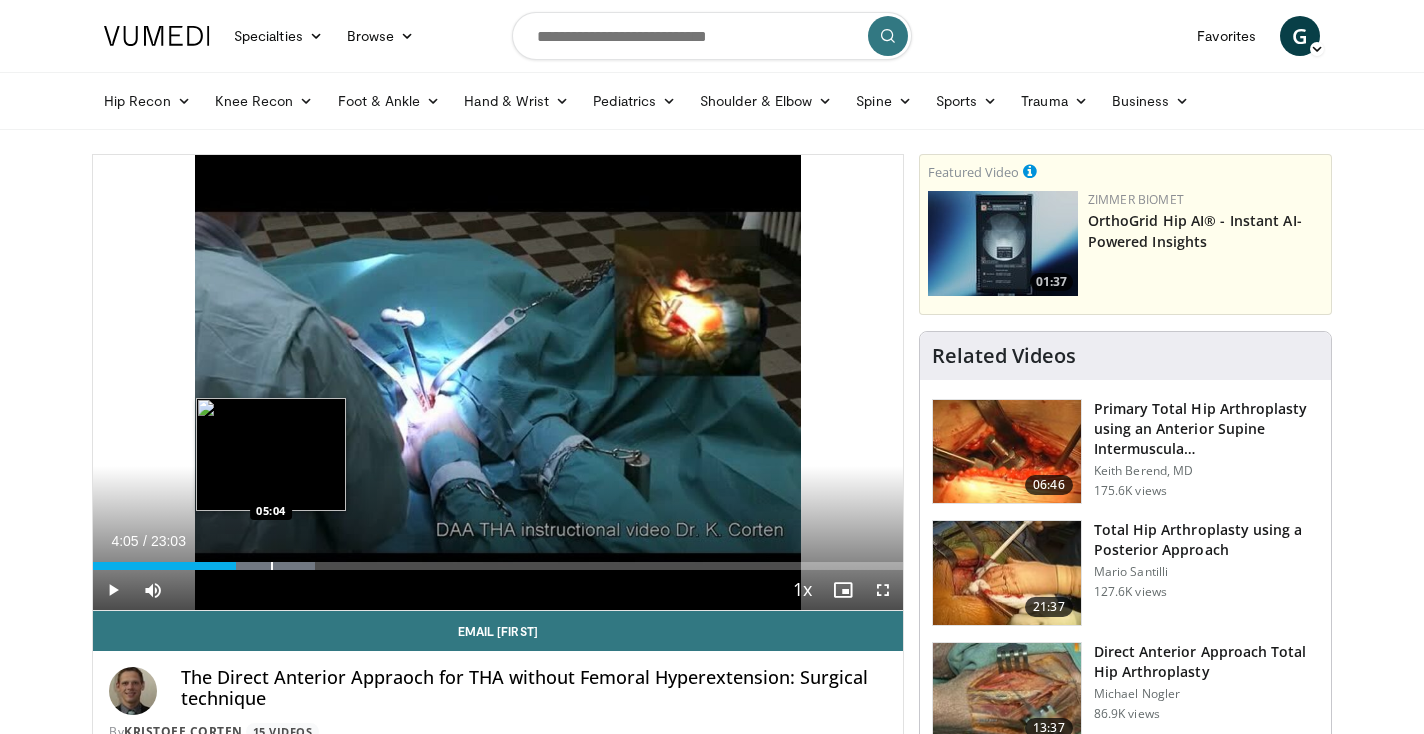 click at bounding box center [272, 566] 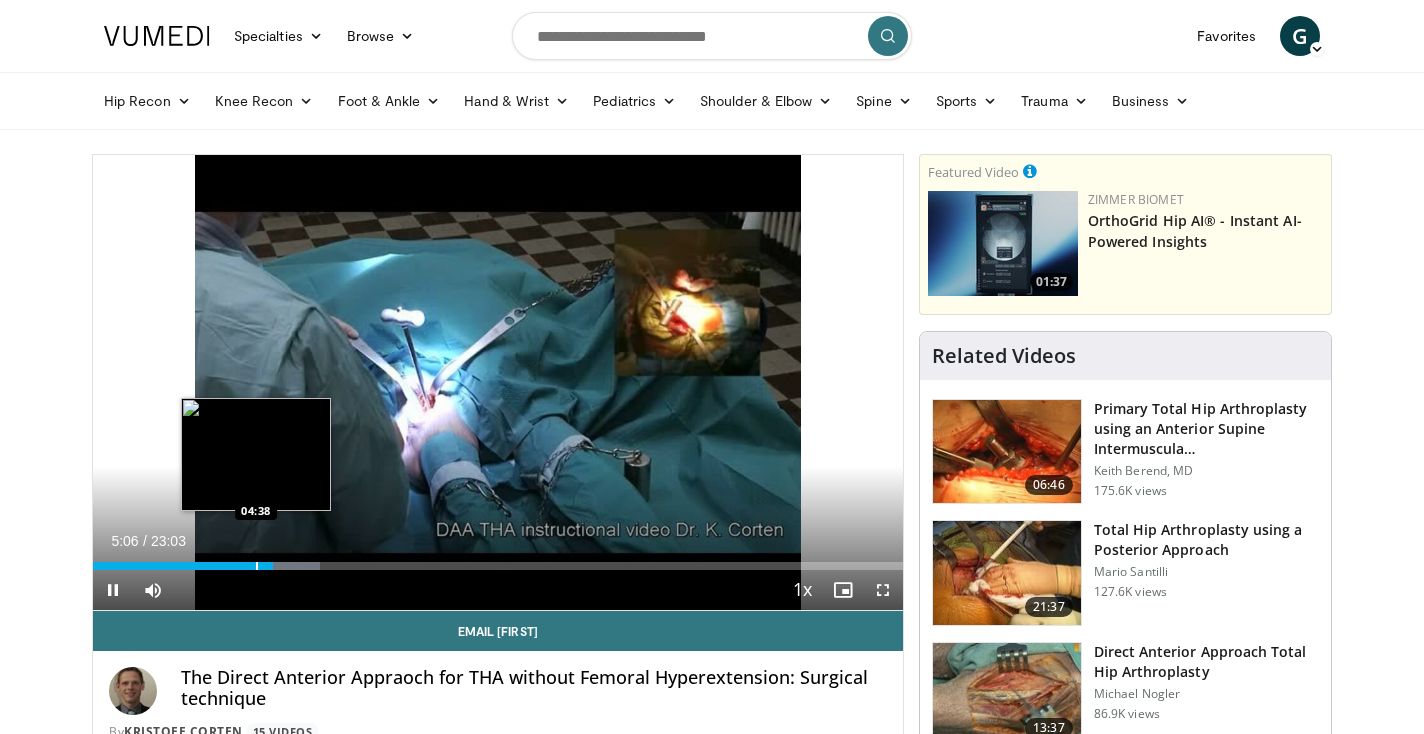 click at bounding box center [257, 566] 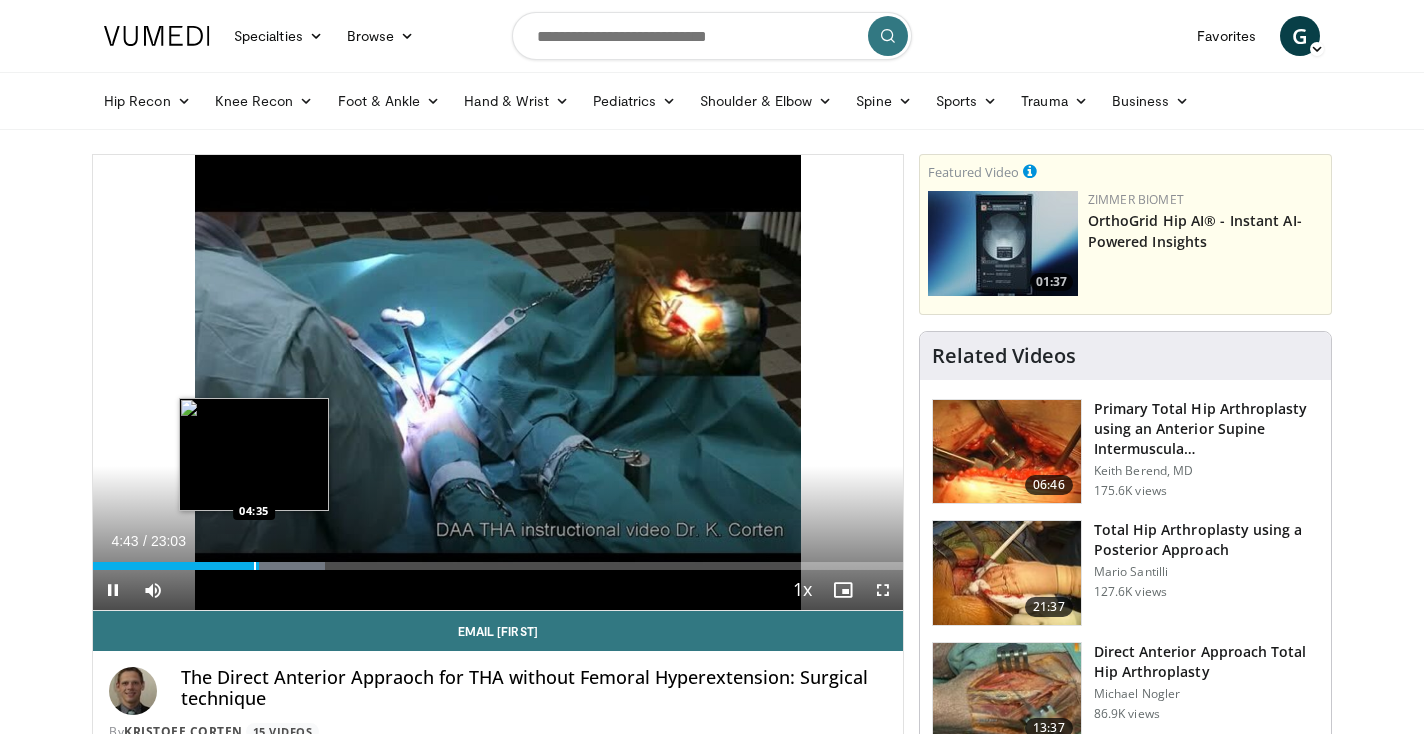 click at bounding box center (255, 566) 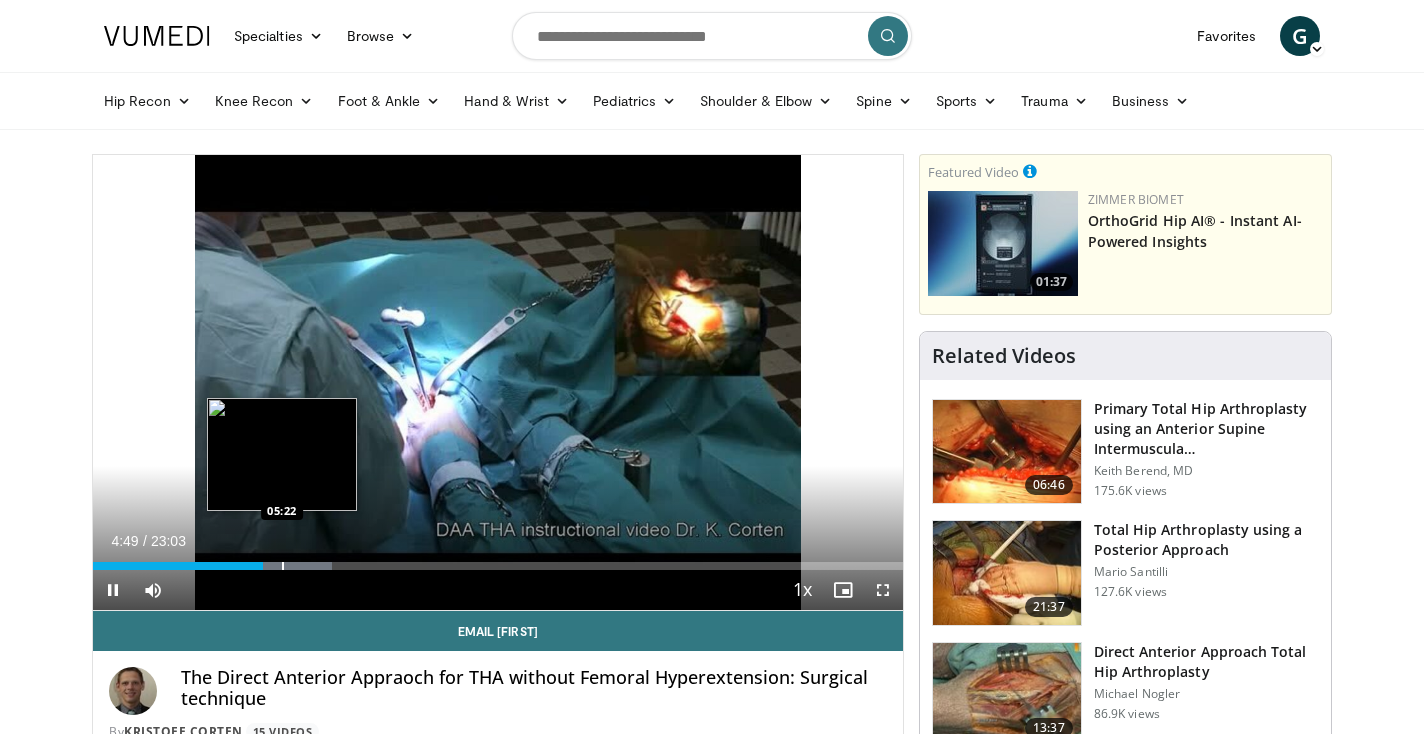 click at bounding box center (283, 566) 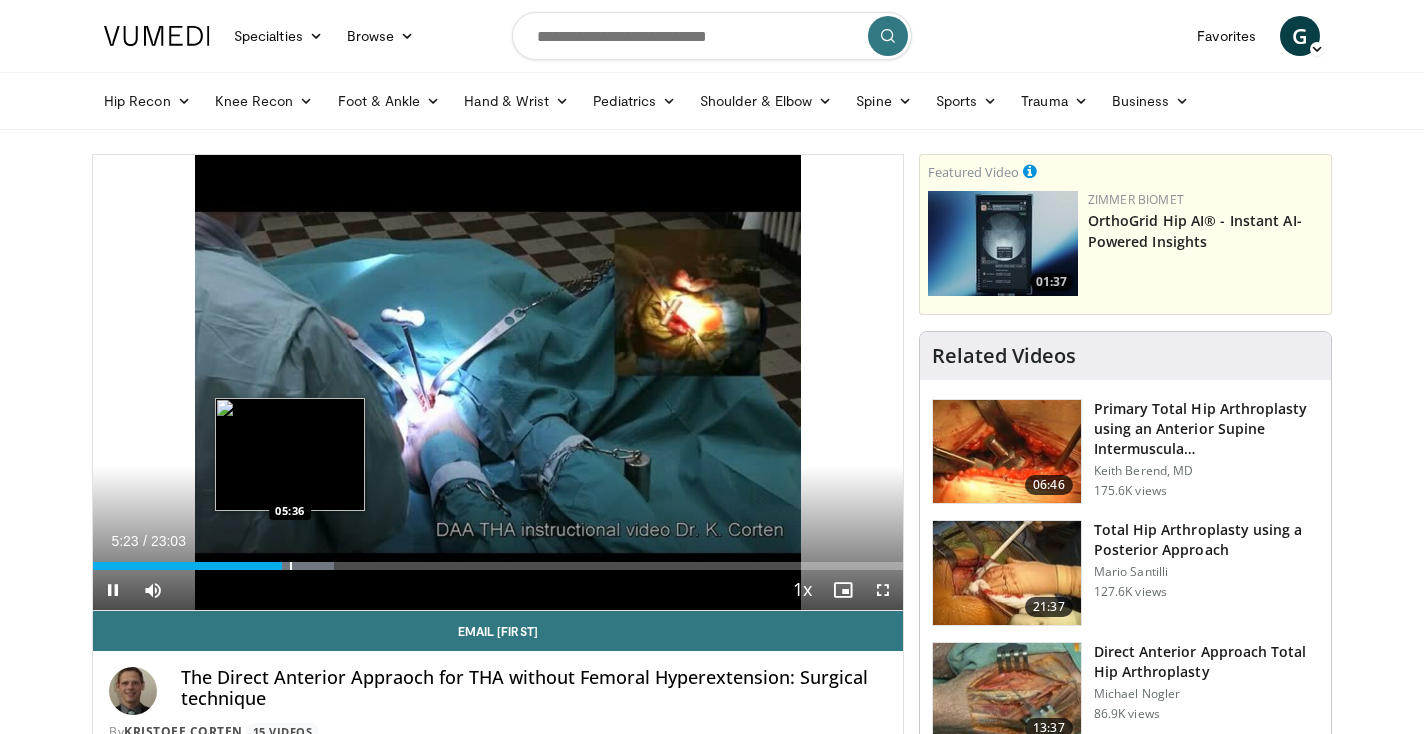 click at bounding box center (291, 566) 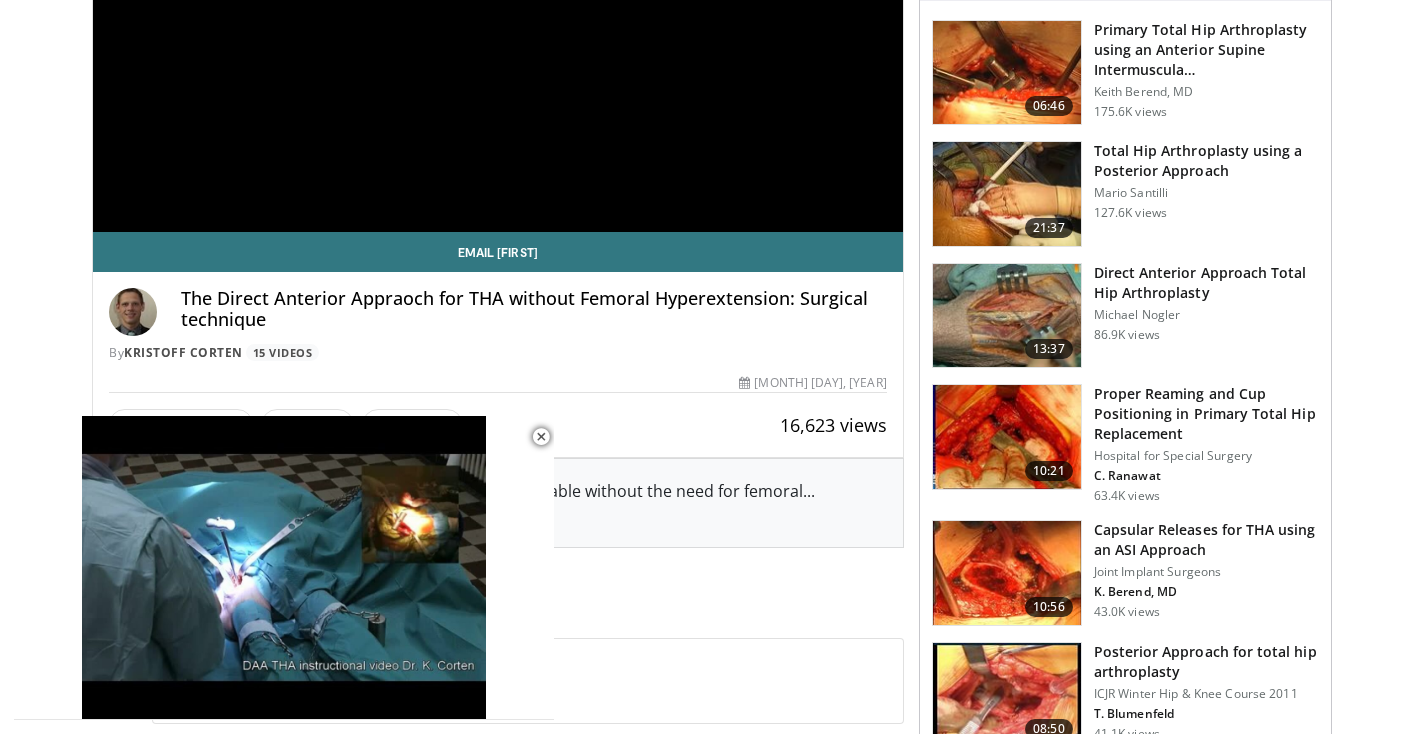 scroll, scrollTop: 383, scrollLeft: 0, axis: vertical 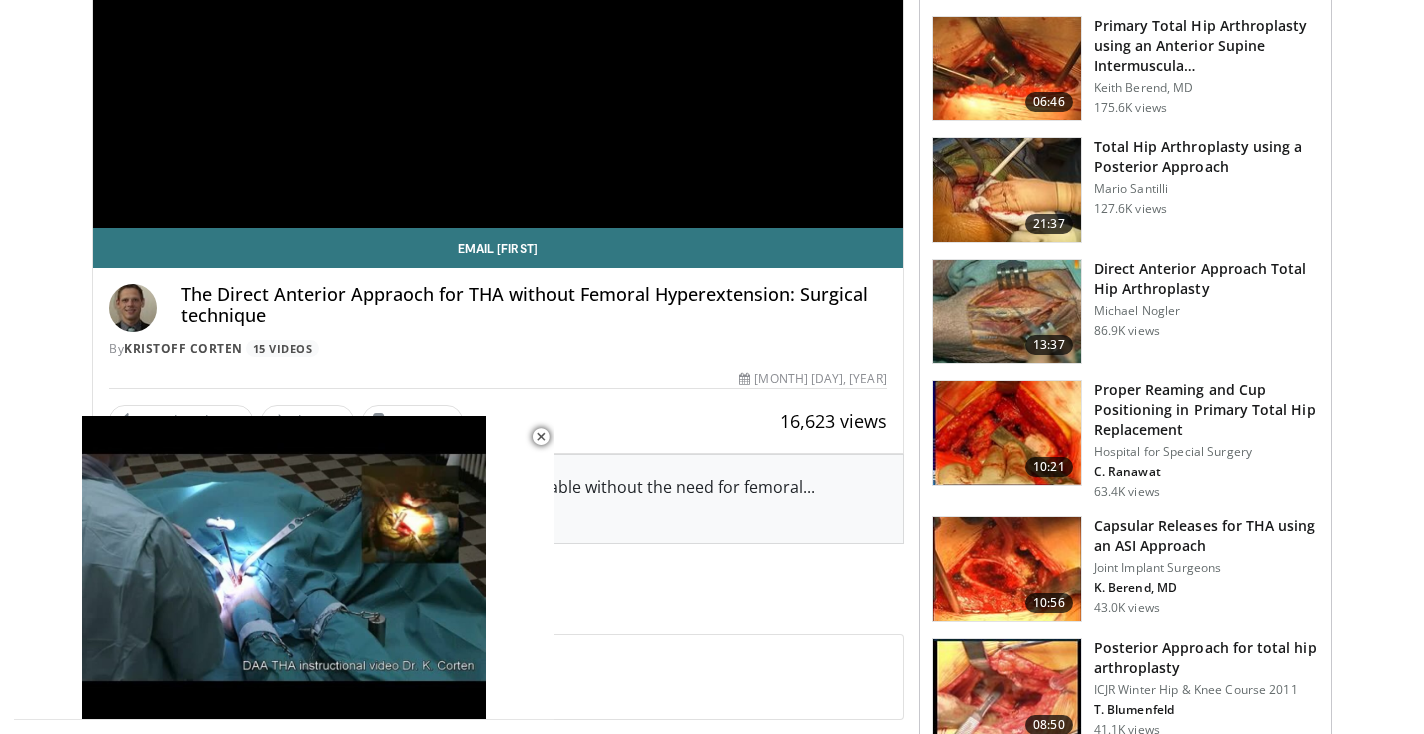 click on "Capsular Releases for THA using an ASI Approach" at bounding box center [1206, 536] 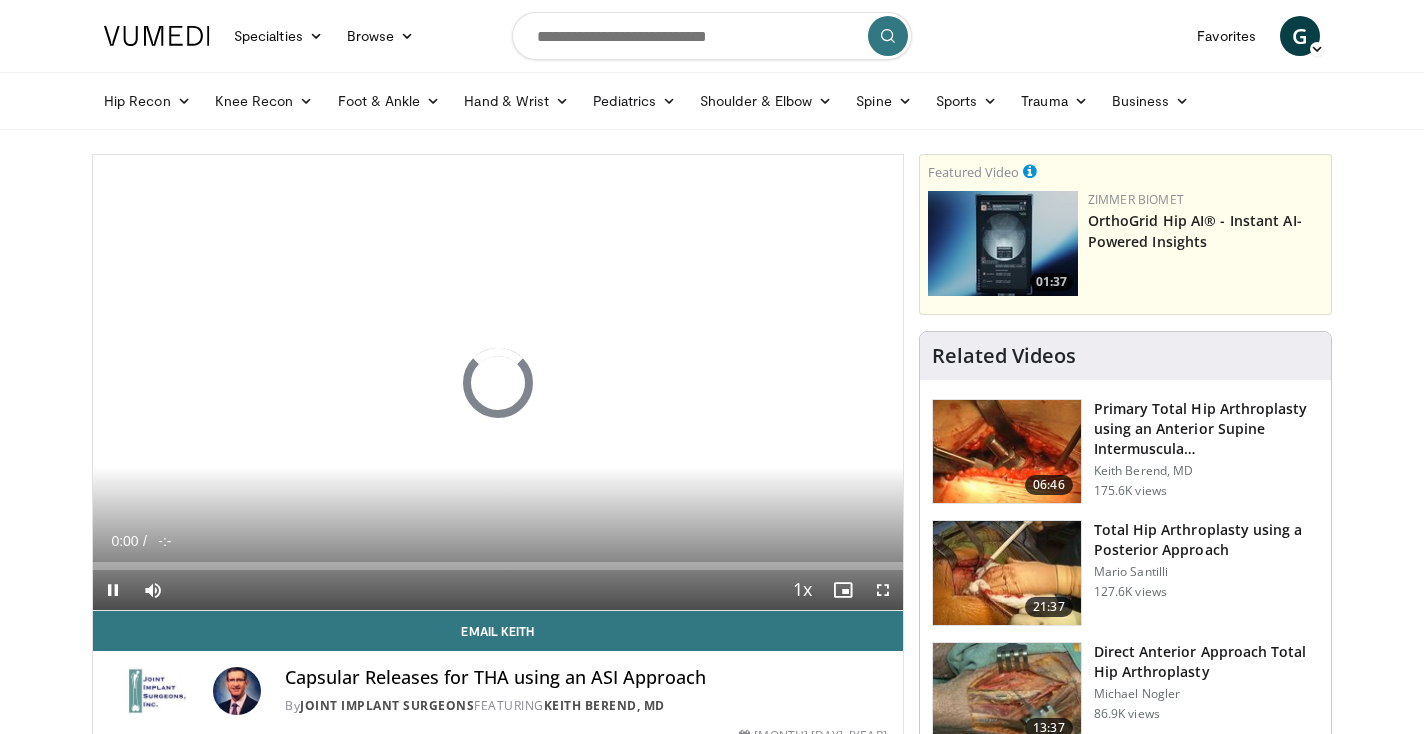 scroll, scrollTop: 0, scrollLeft: 0, axis: both 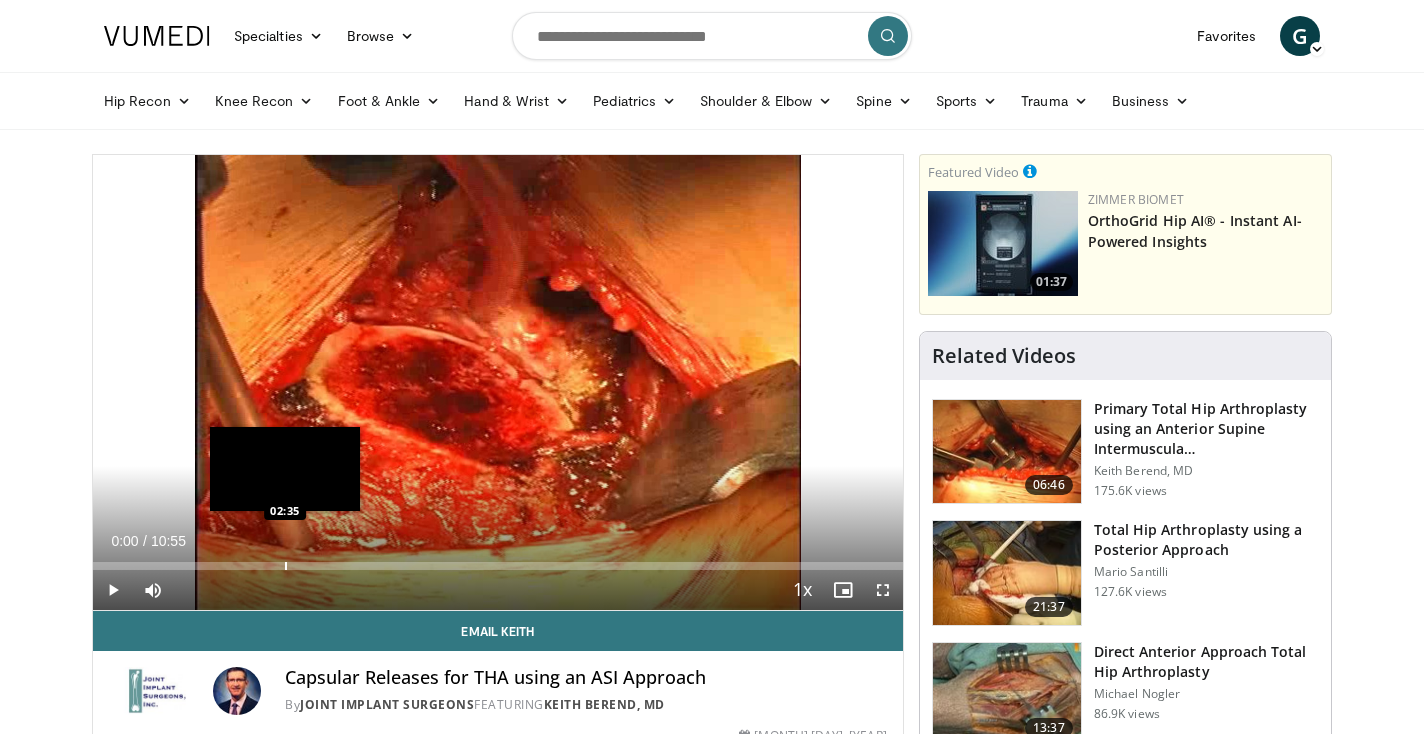 click on "Loaded :  0.00% 00:00 02:35" at bounding box center (498, 566) 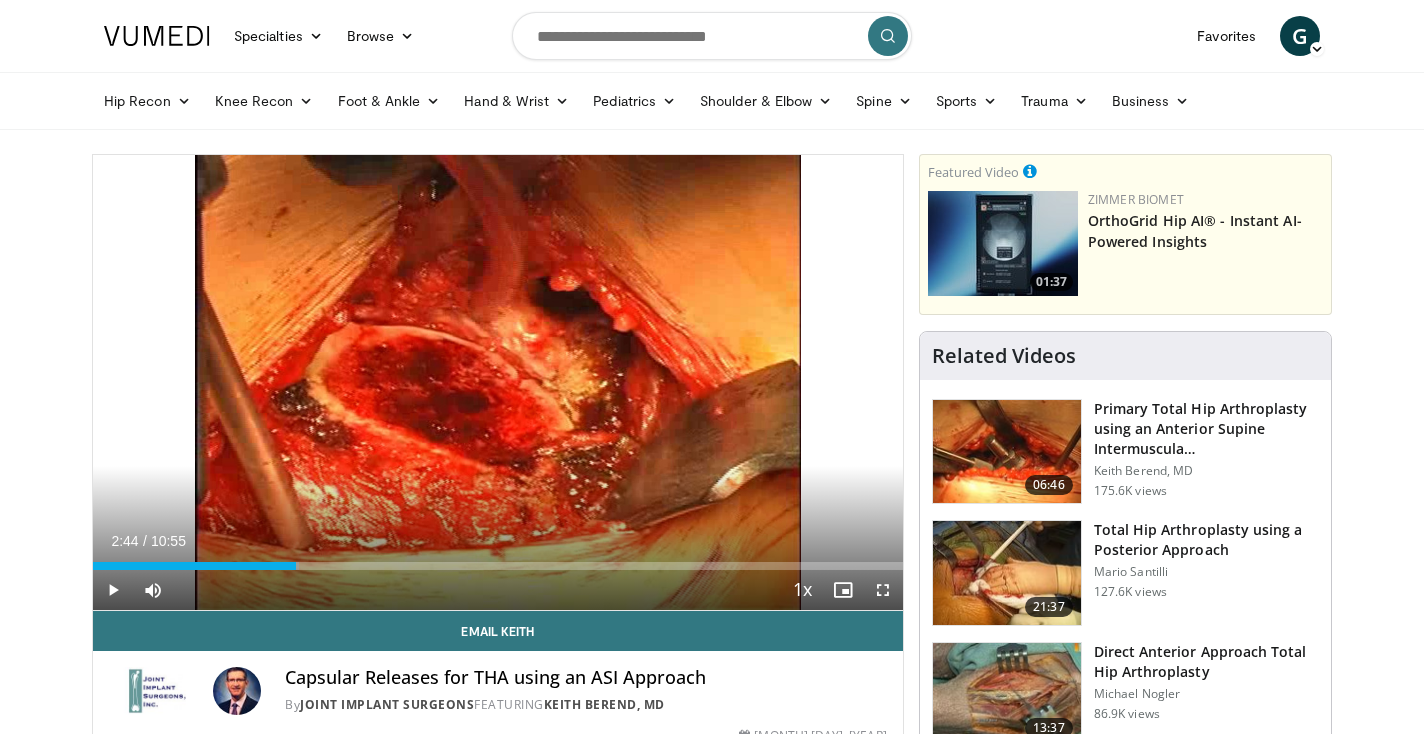 click at bounding box center (1007, 573) 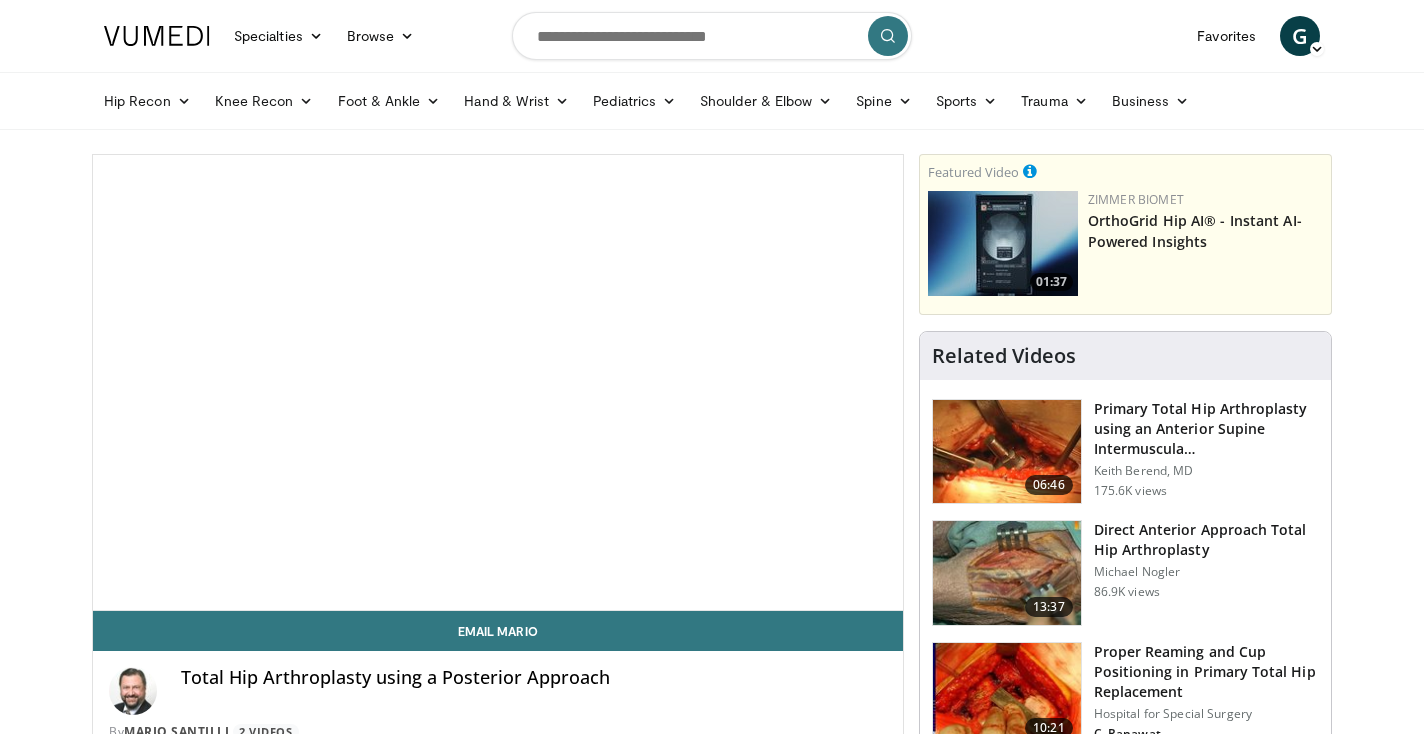 scroll, scrollTop: 0, scrollLeft: 0, axis: both 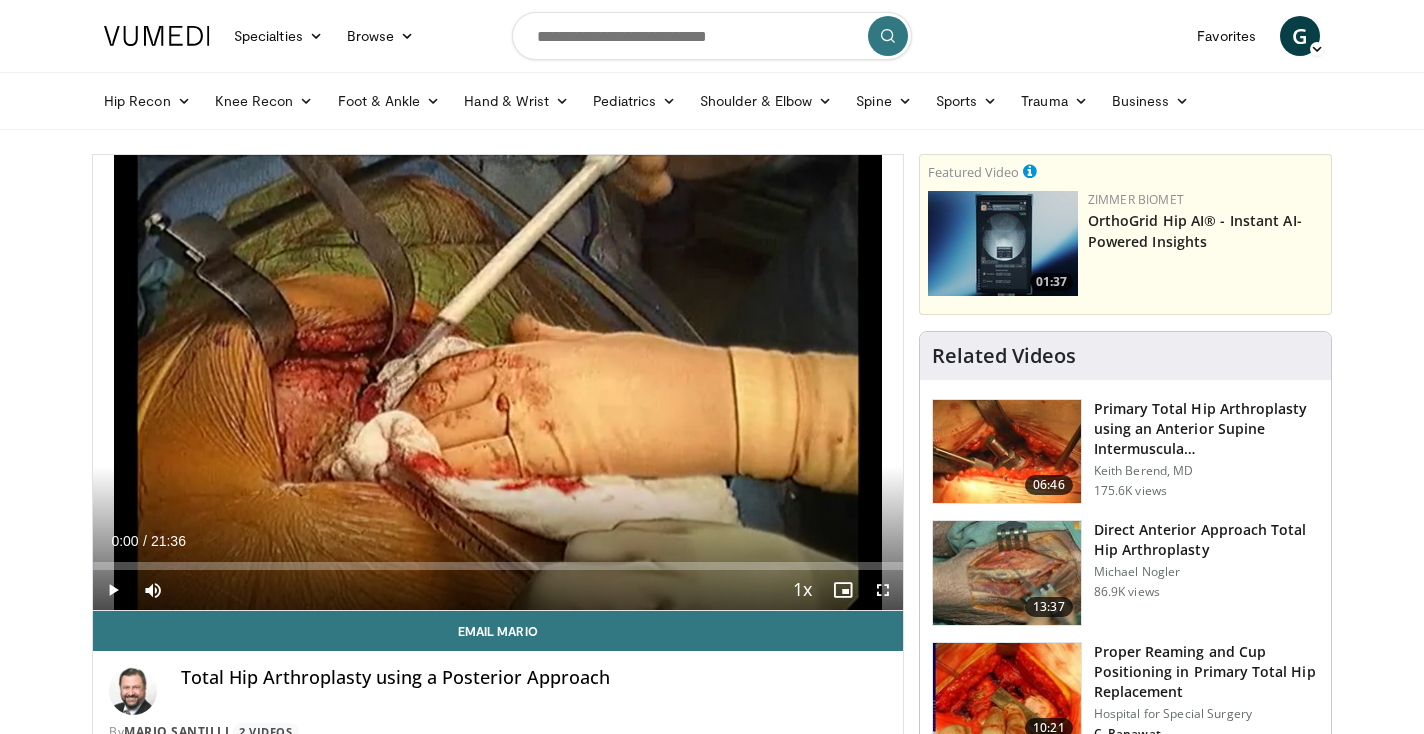 click at bounding box center [113, 590] 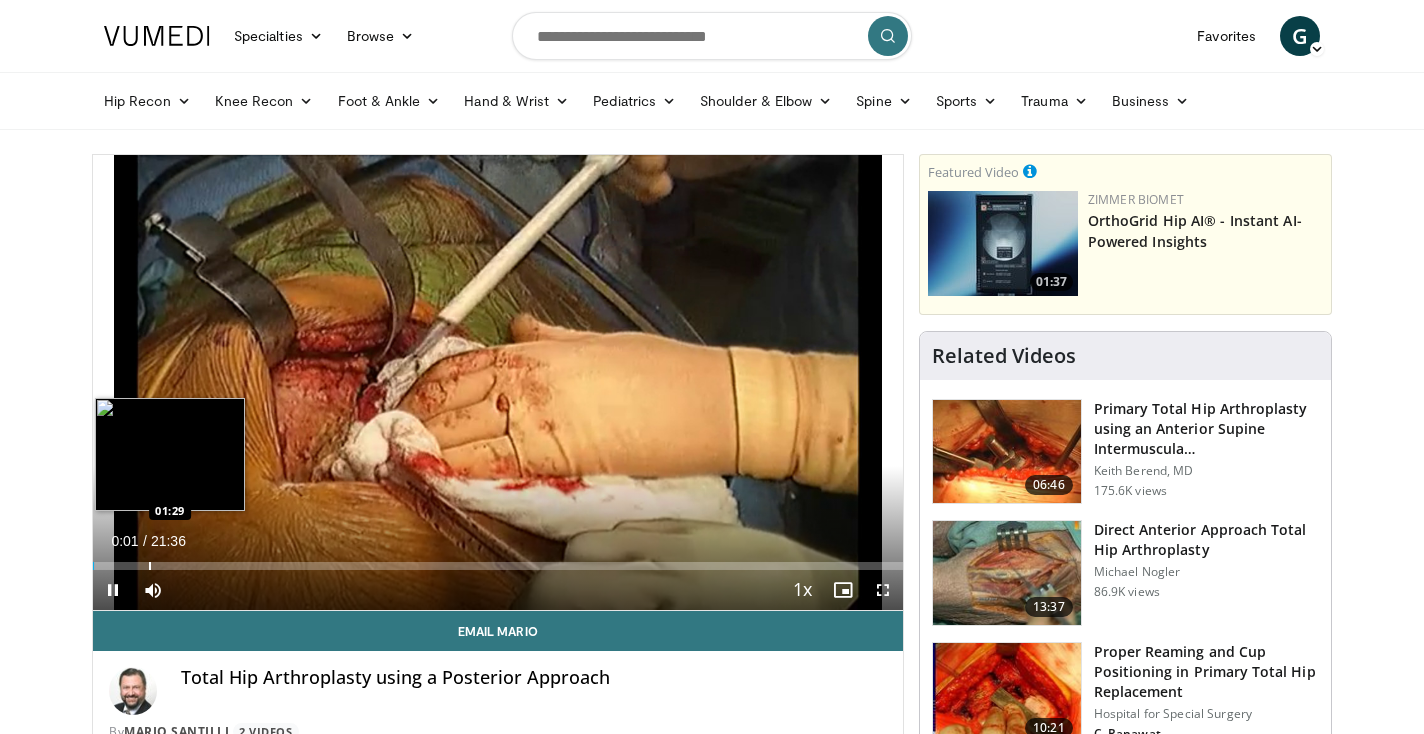 click at bounding box center (150, 566) 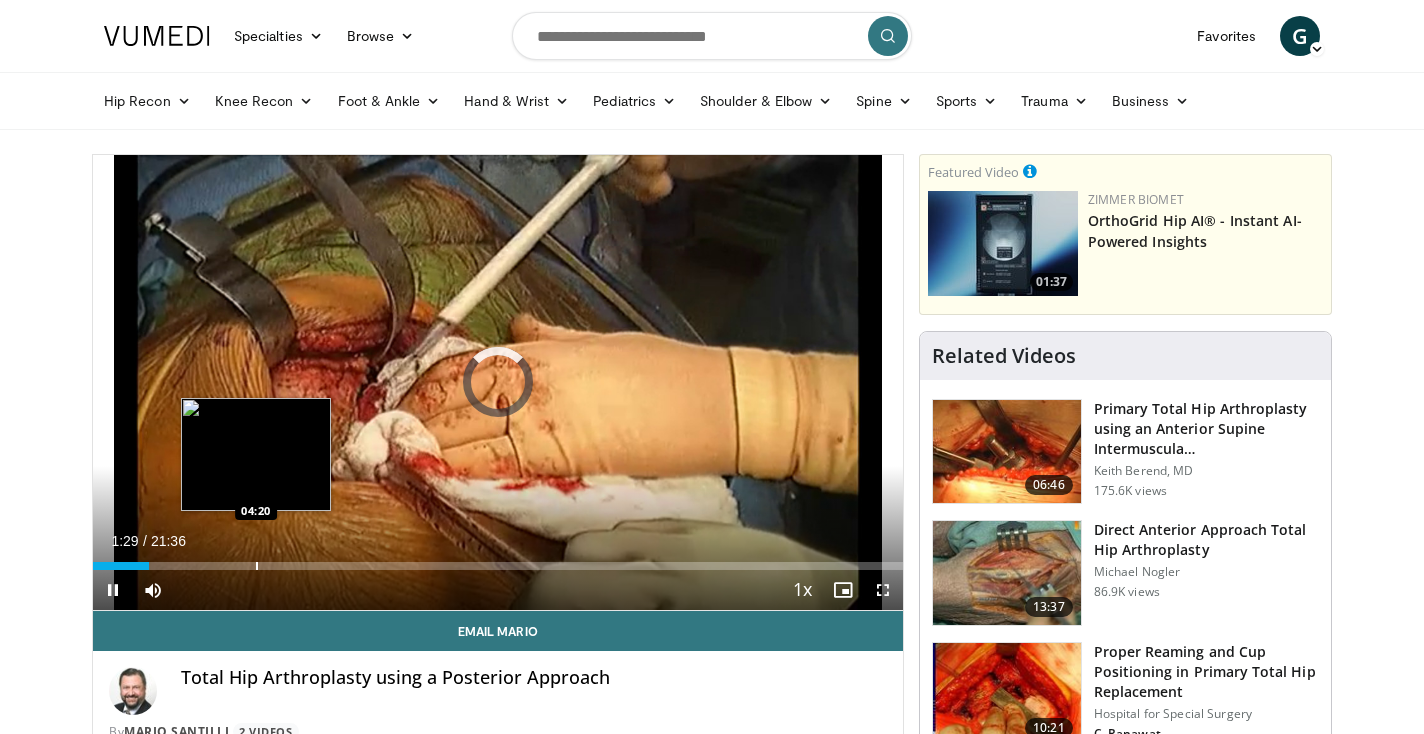 click at bounding box center (257, 566) 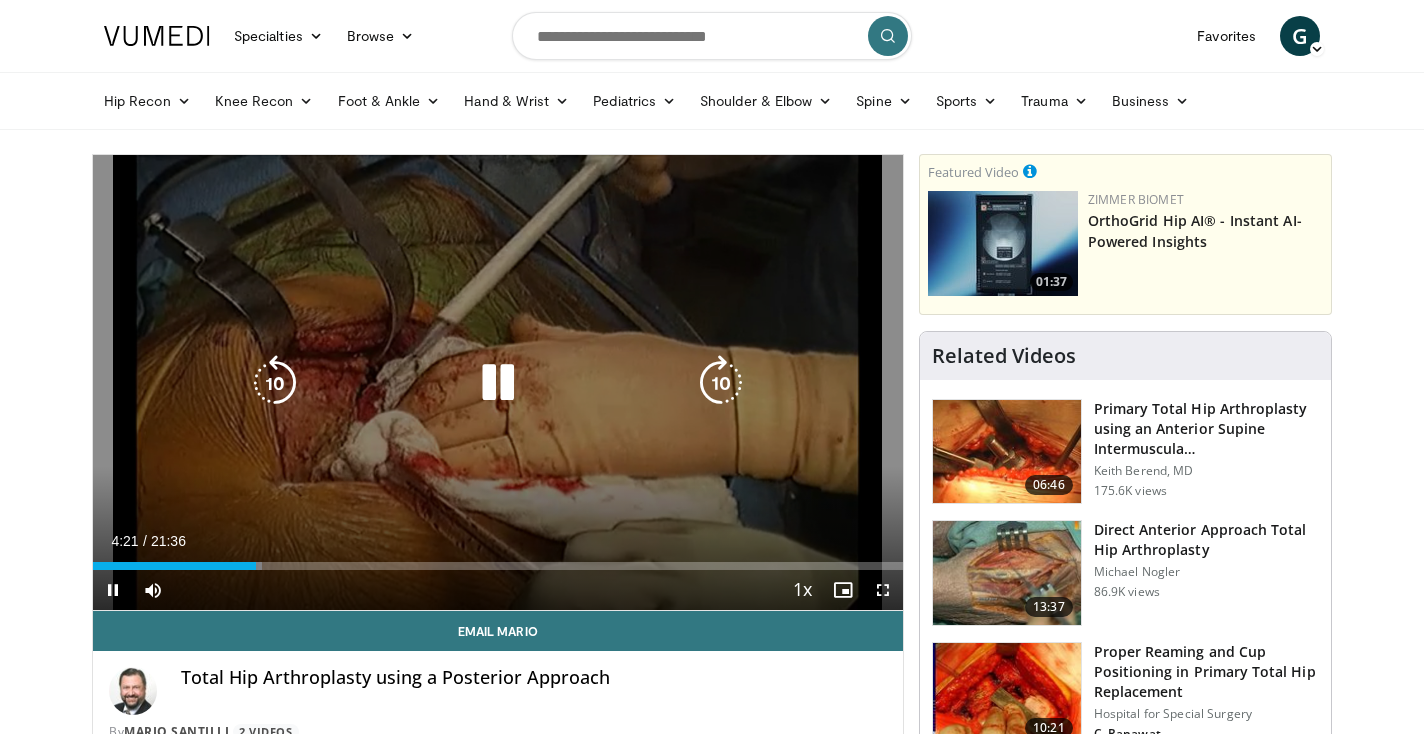 scroll, scrollTop: 0, scrollLeft: 0, axis: both 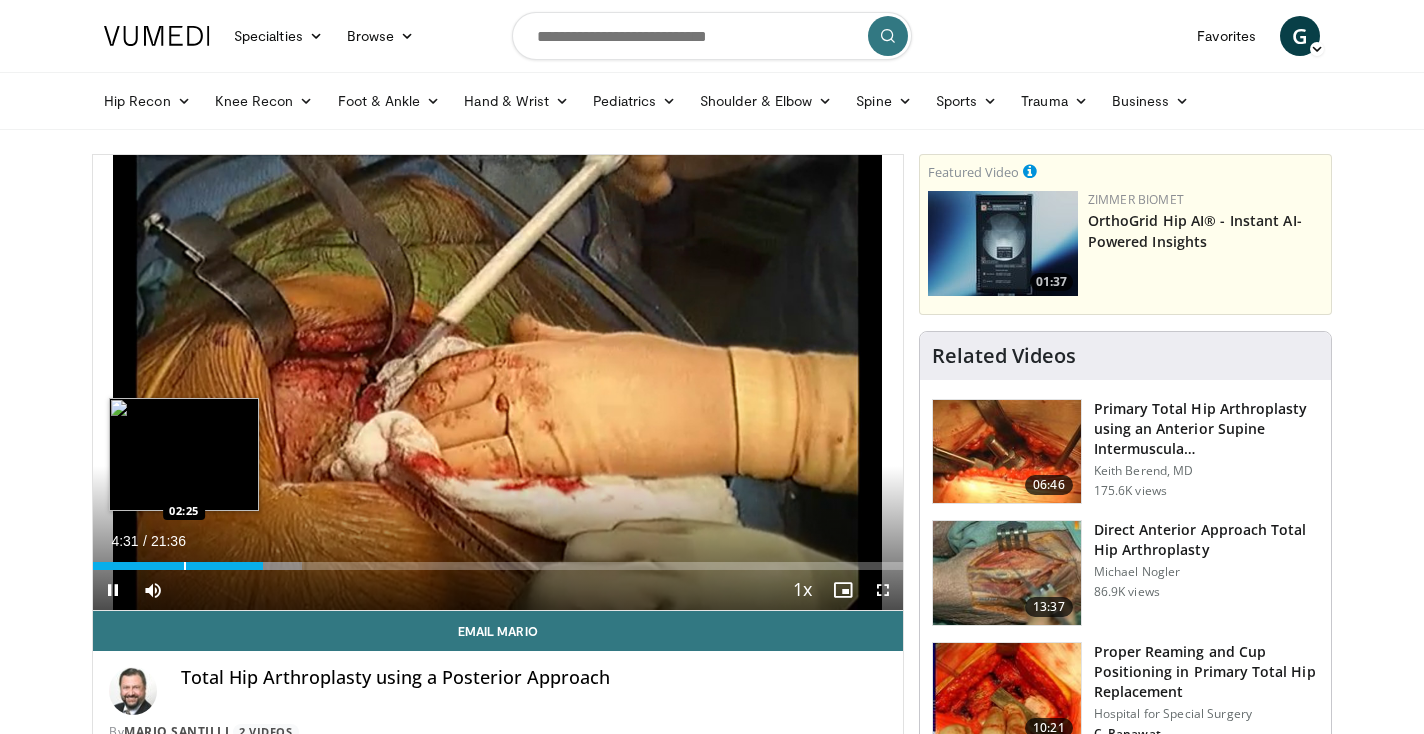 click at bounding box center (185, 566) 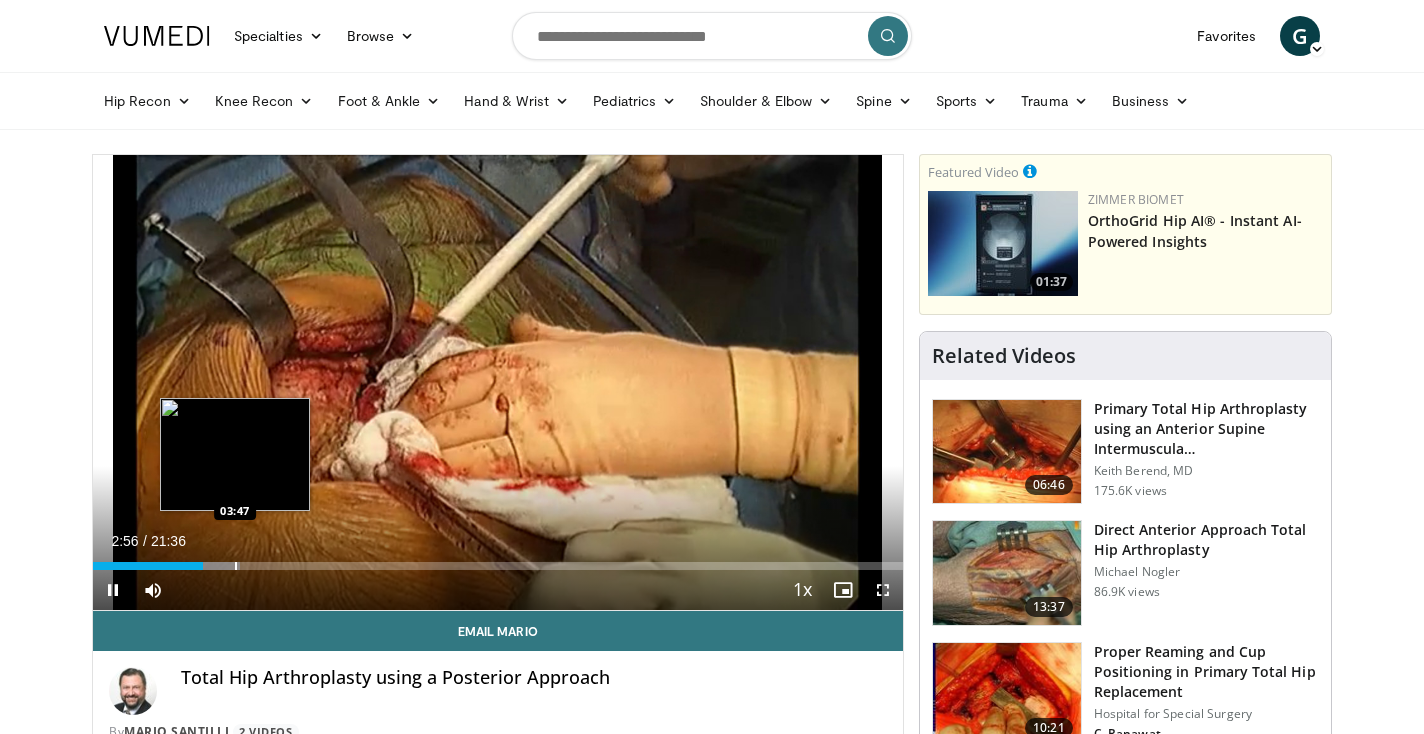 click at bounding box center (236, 566) 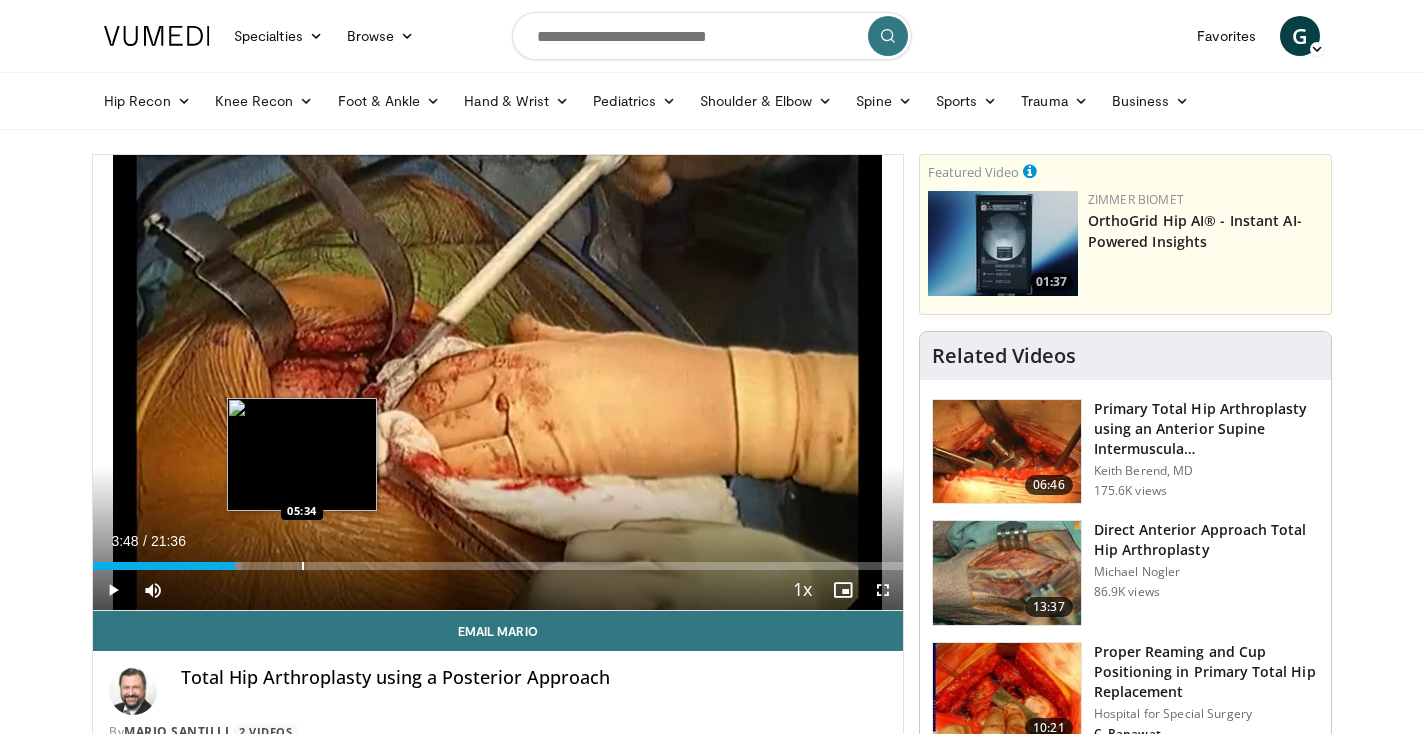 click at bounding box center (303, 566) 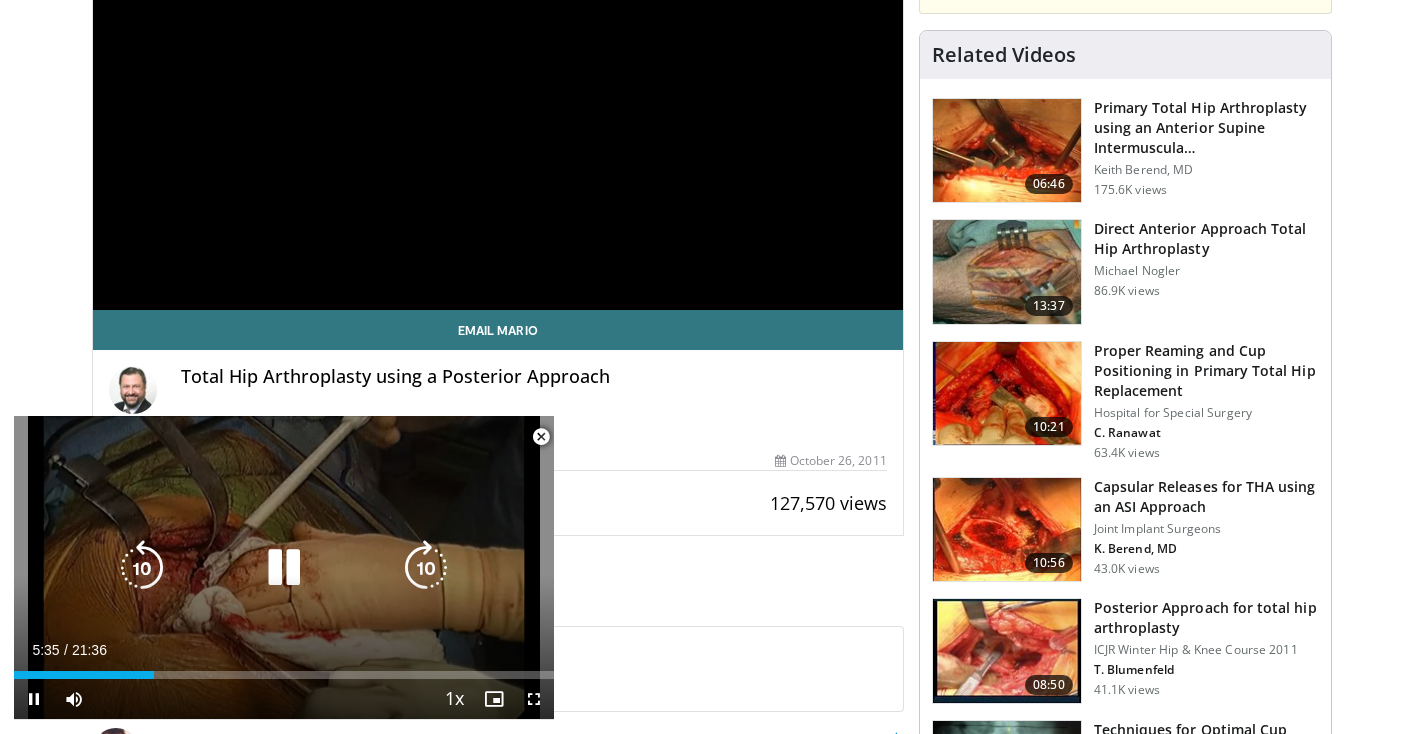 scroll, scrollTop: 302, scrollLeft: 0, axis: vertical 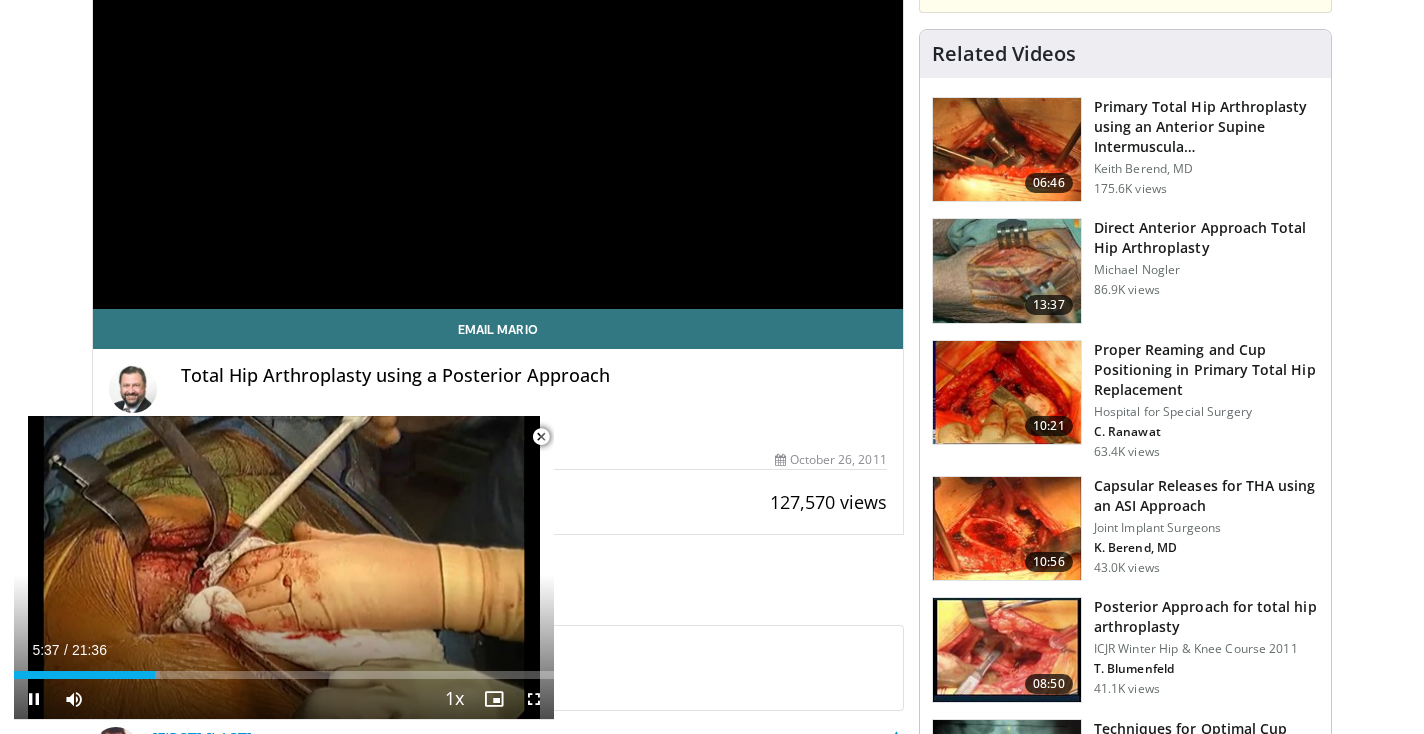 click at bounding box center (541, 437) 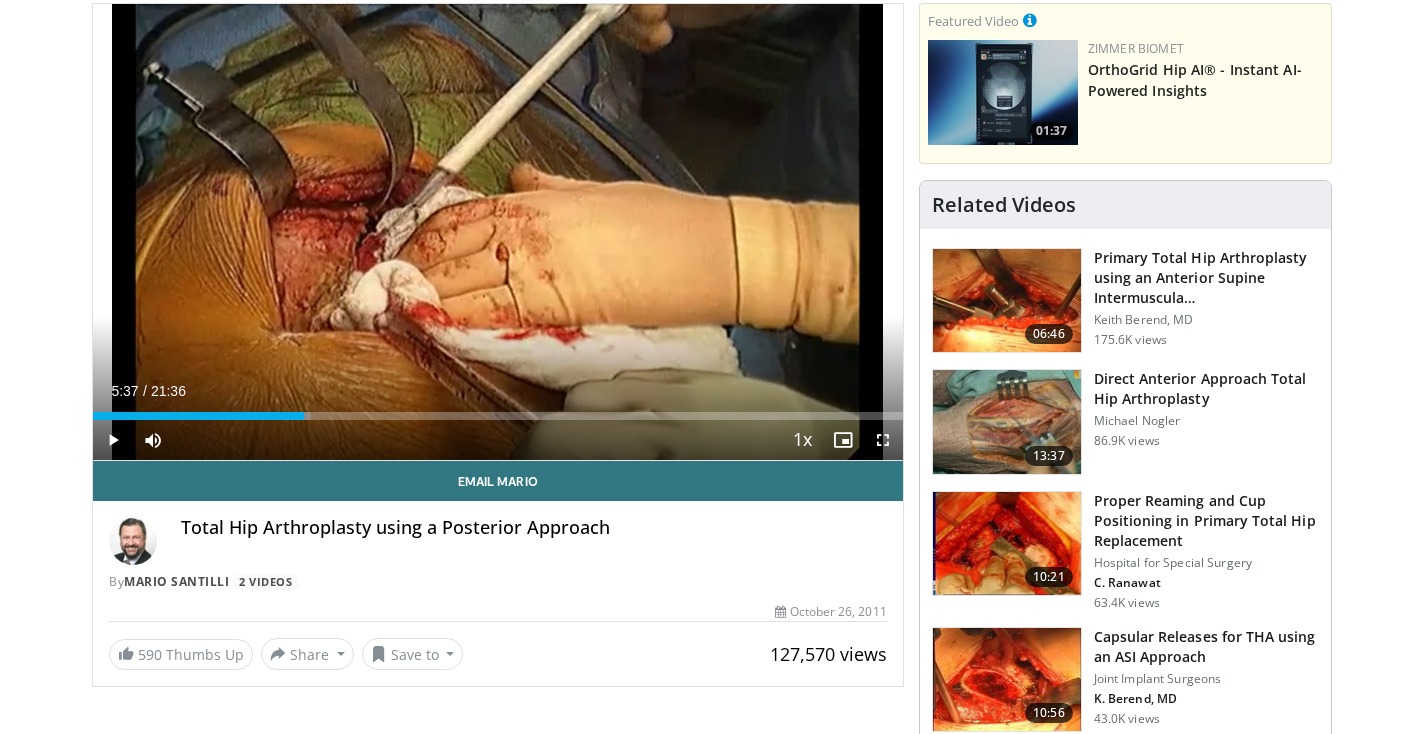 scroll, scrollTop: 118, scrollLeft: 0, axis: vertical 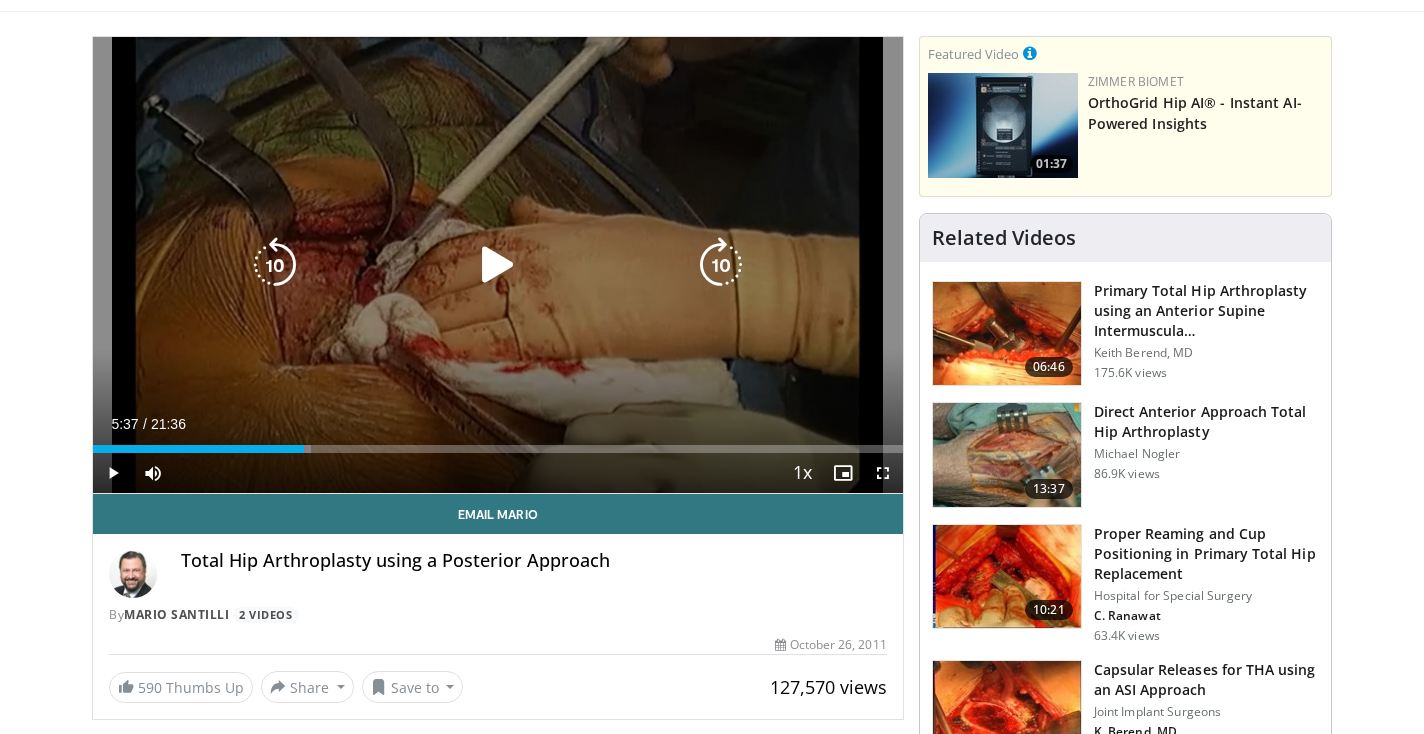 click on "10 seconds
Tap to unmute" at bounding box center (498, 265) 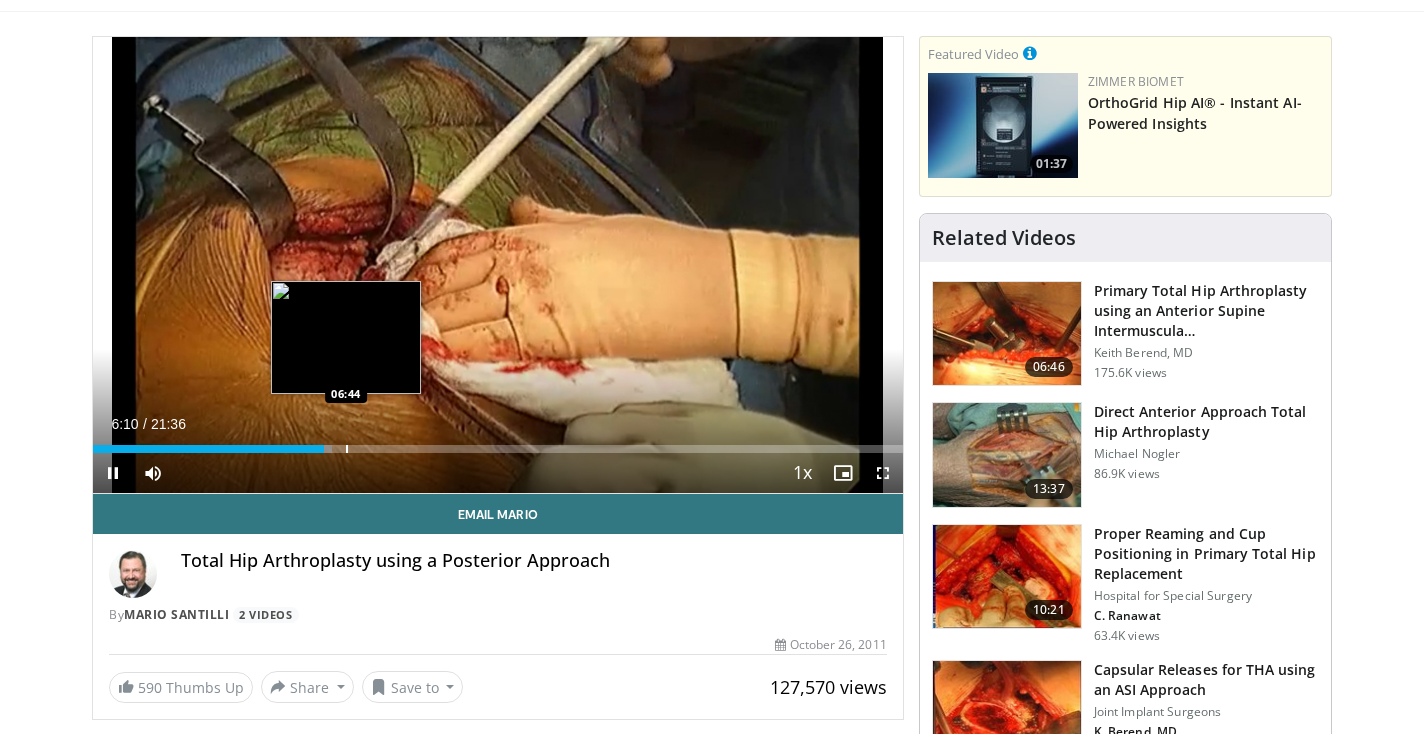 click at bounding box center (347, 449) 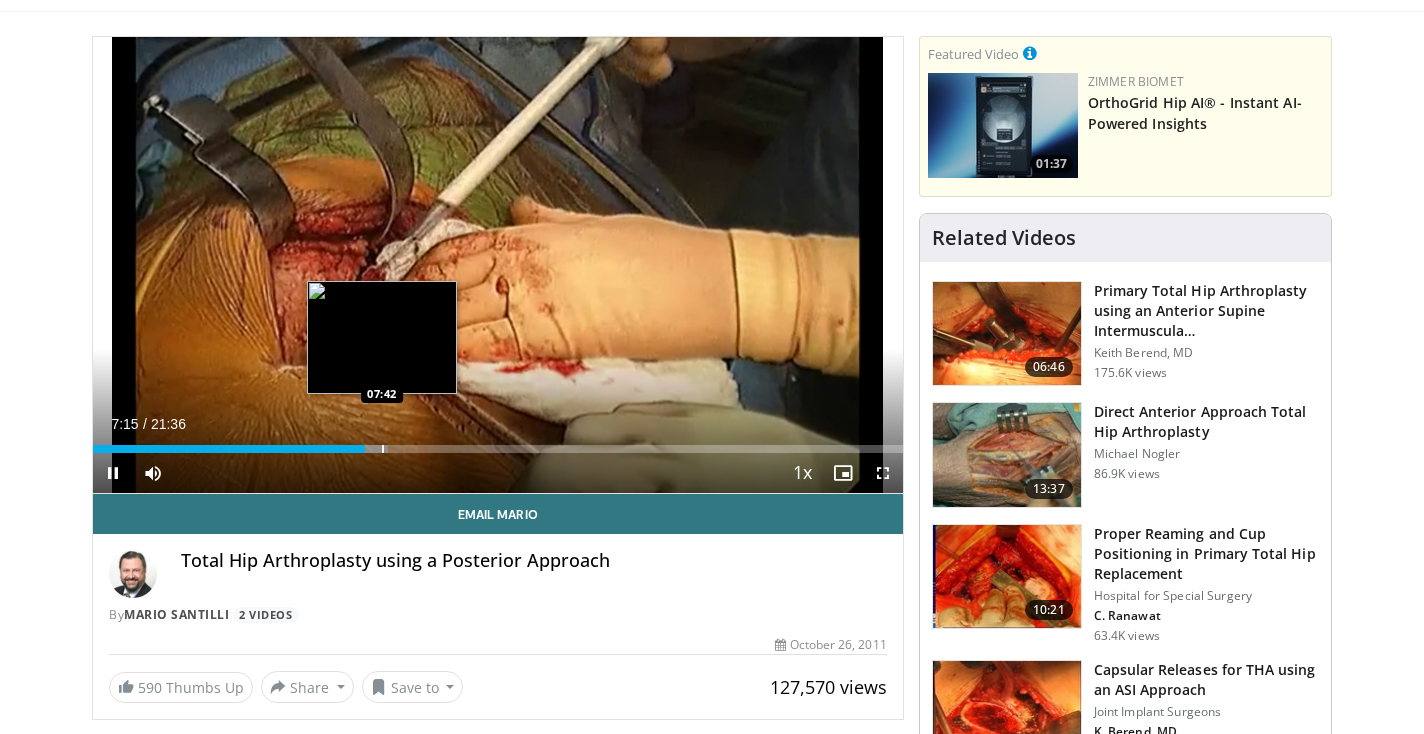 click at bounding box center [362, 449] 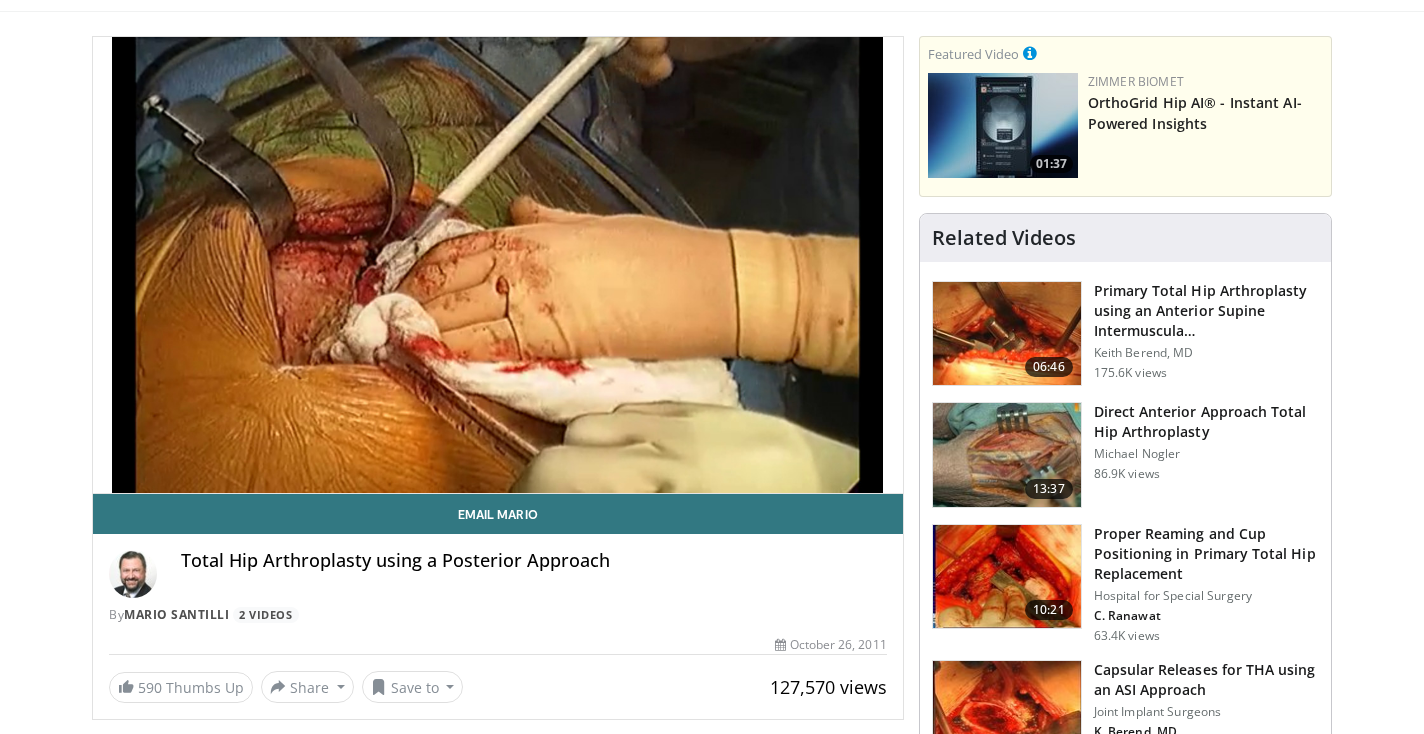 click on "10 seconds
Tap to unmute" at bounding box center (498, 265) 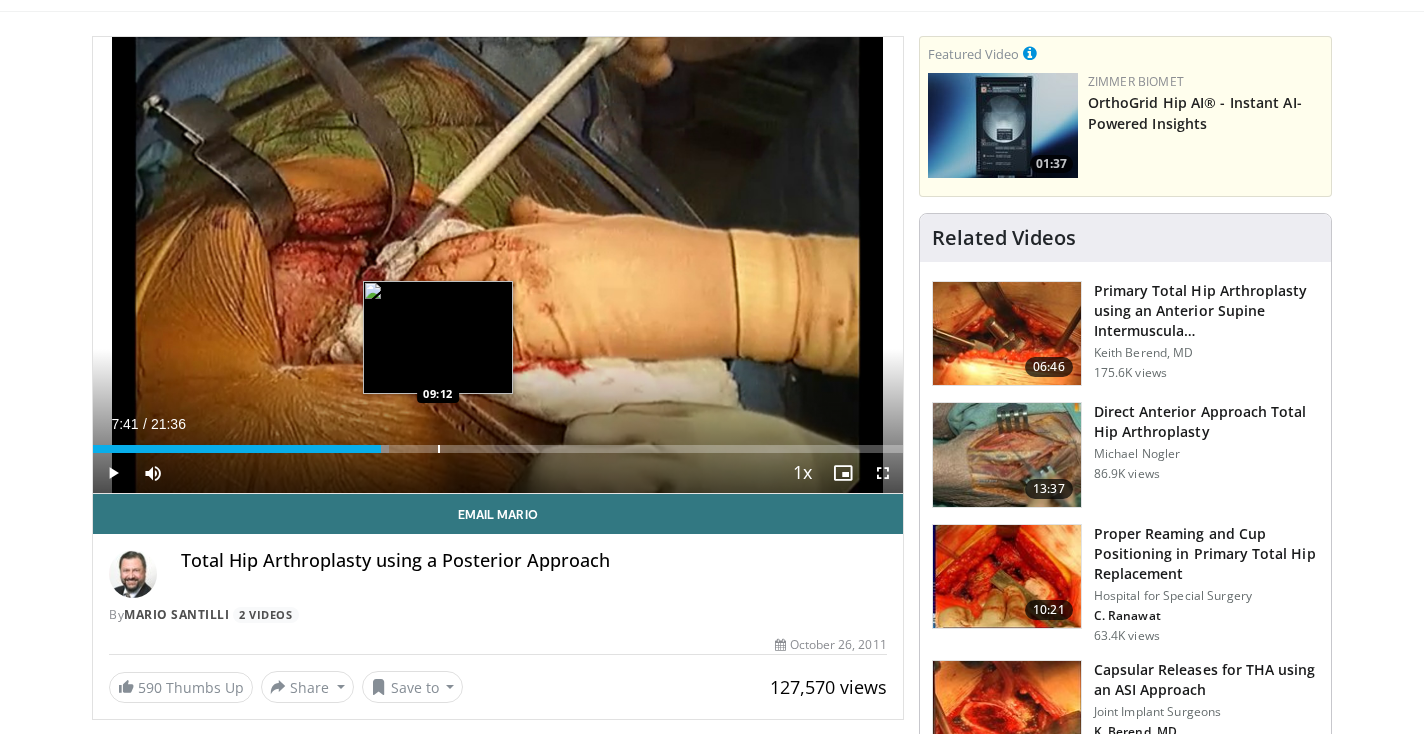 click at bounding box center [439, 449] 